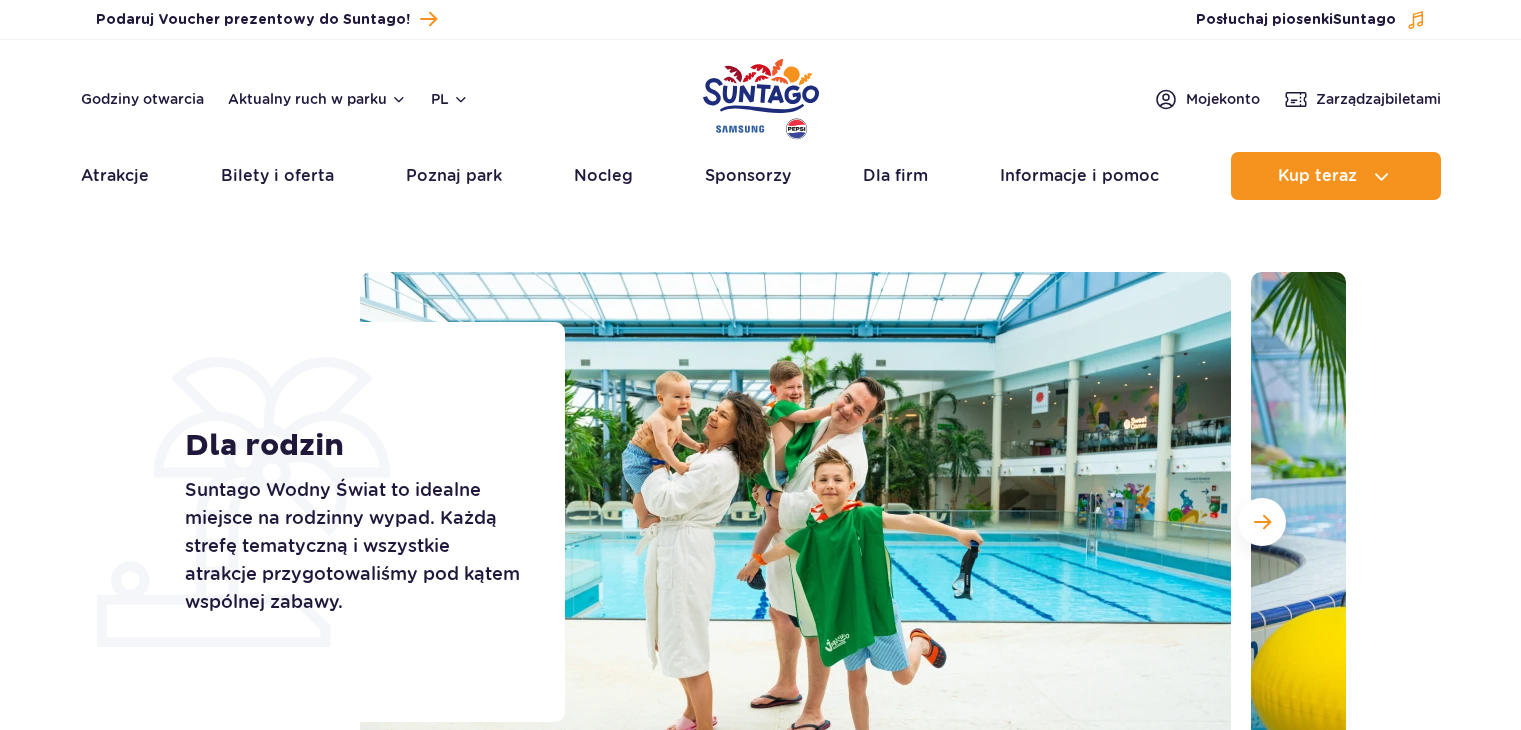 scroll, scrollTop: 0, scrollLeft: 0, axis: both 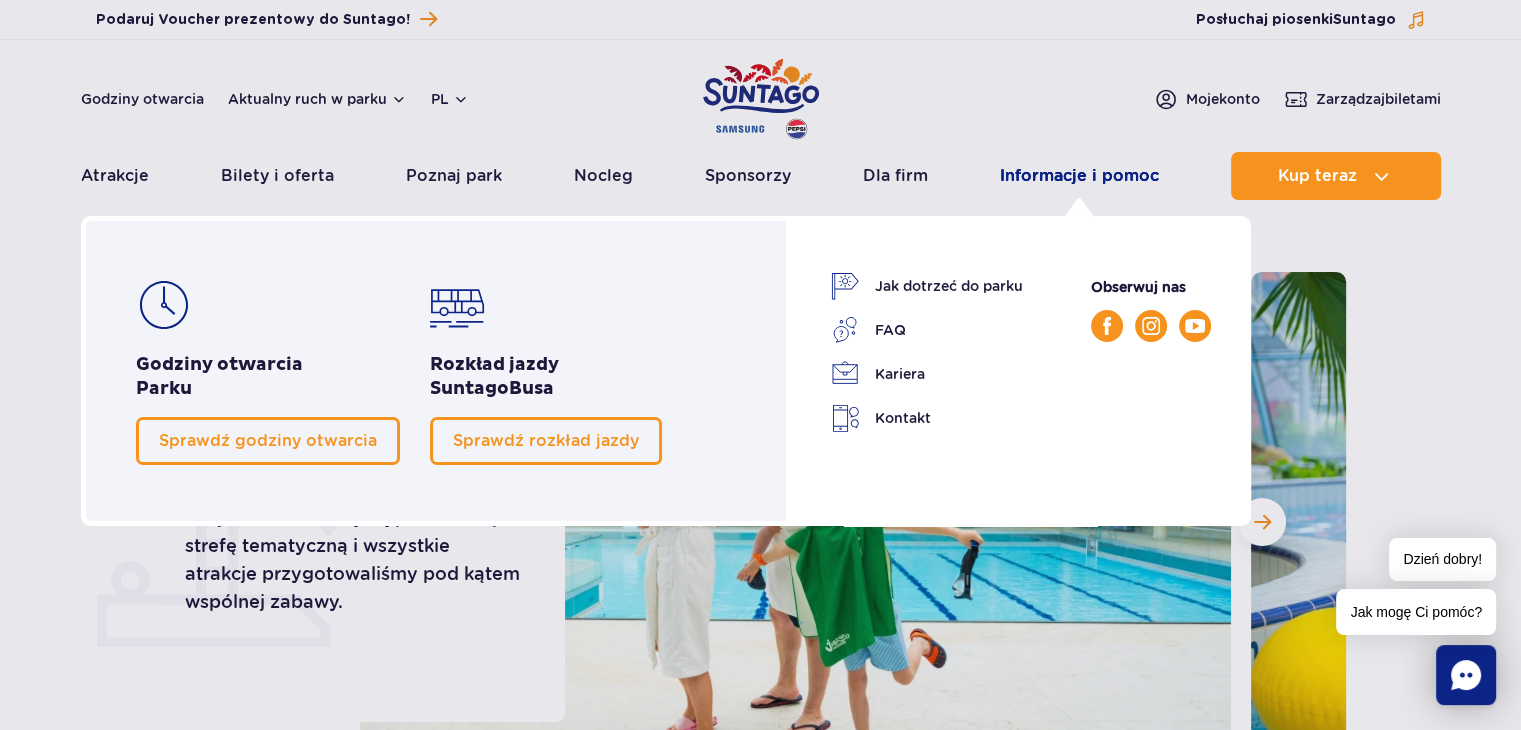 click on "Informacje i pomoc" at bounding box center (1079, 176) 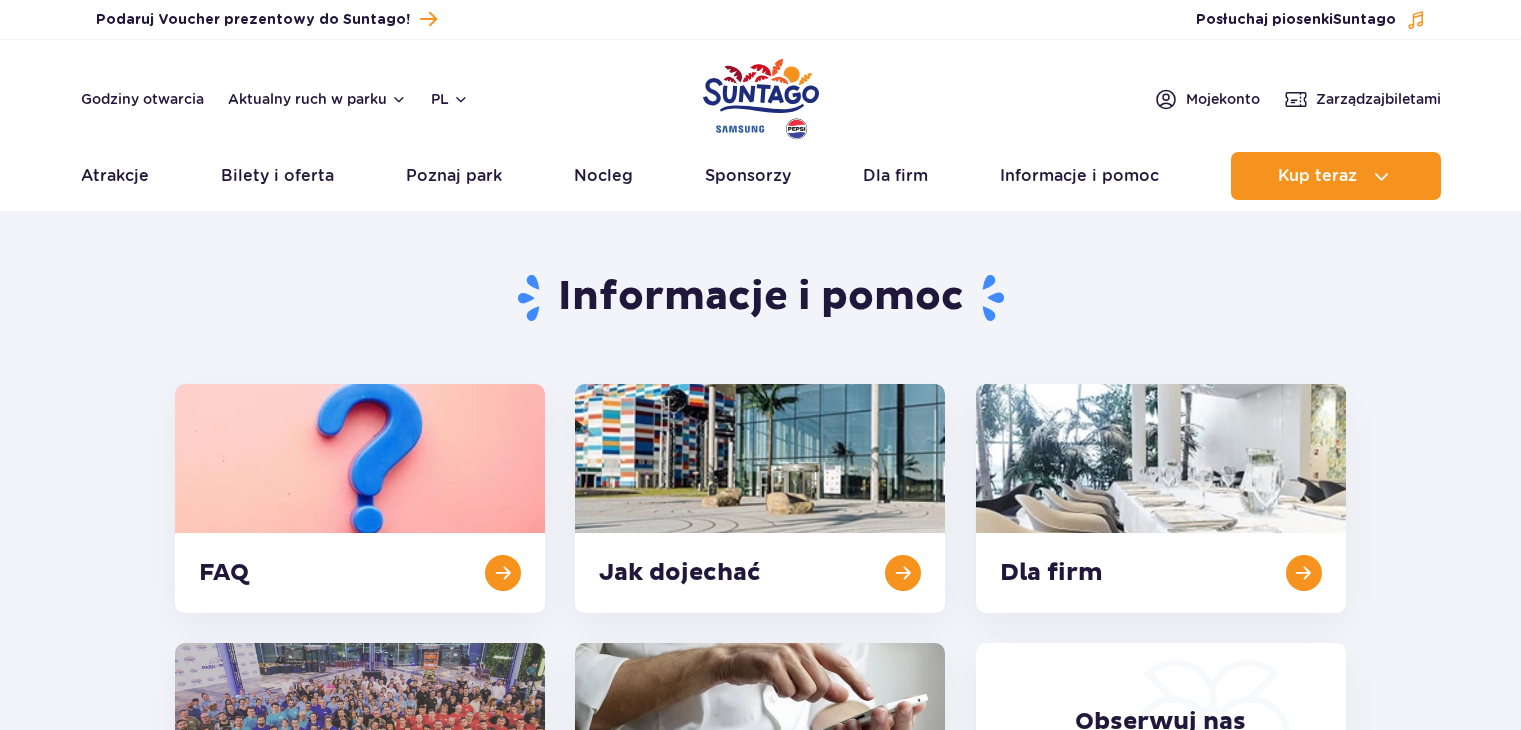 scroll, scrollTop: 0, scrollLeft: 0, axis: both 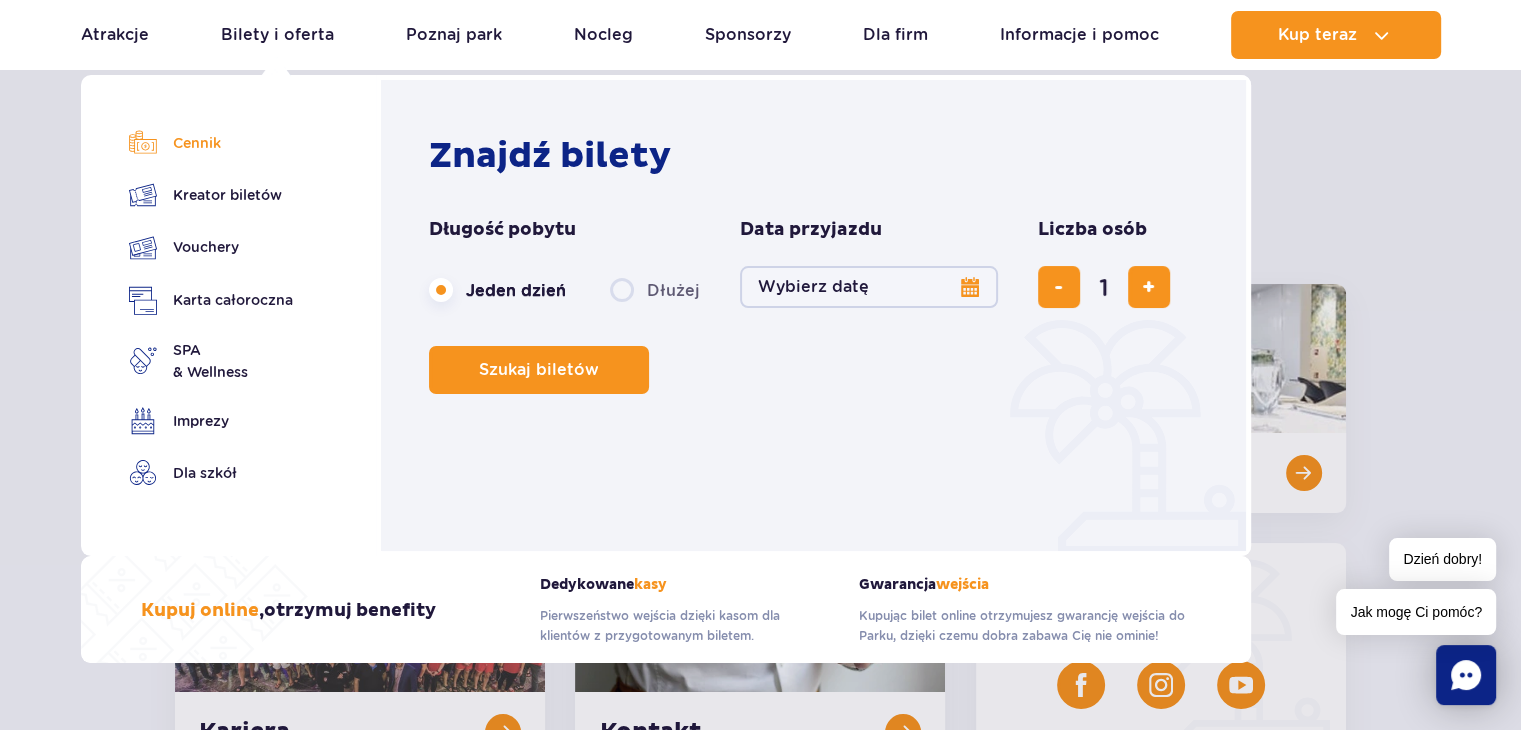 click on "Cennik" at bounding box center [211, 143] 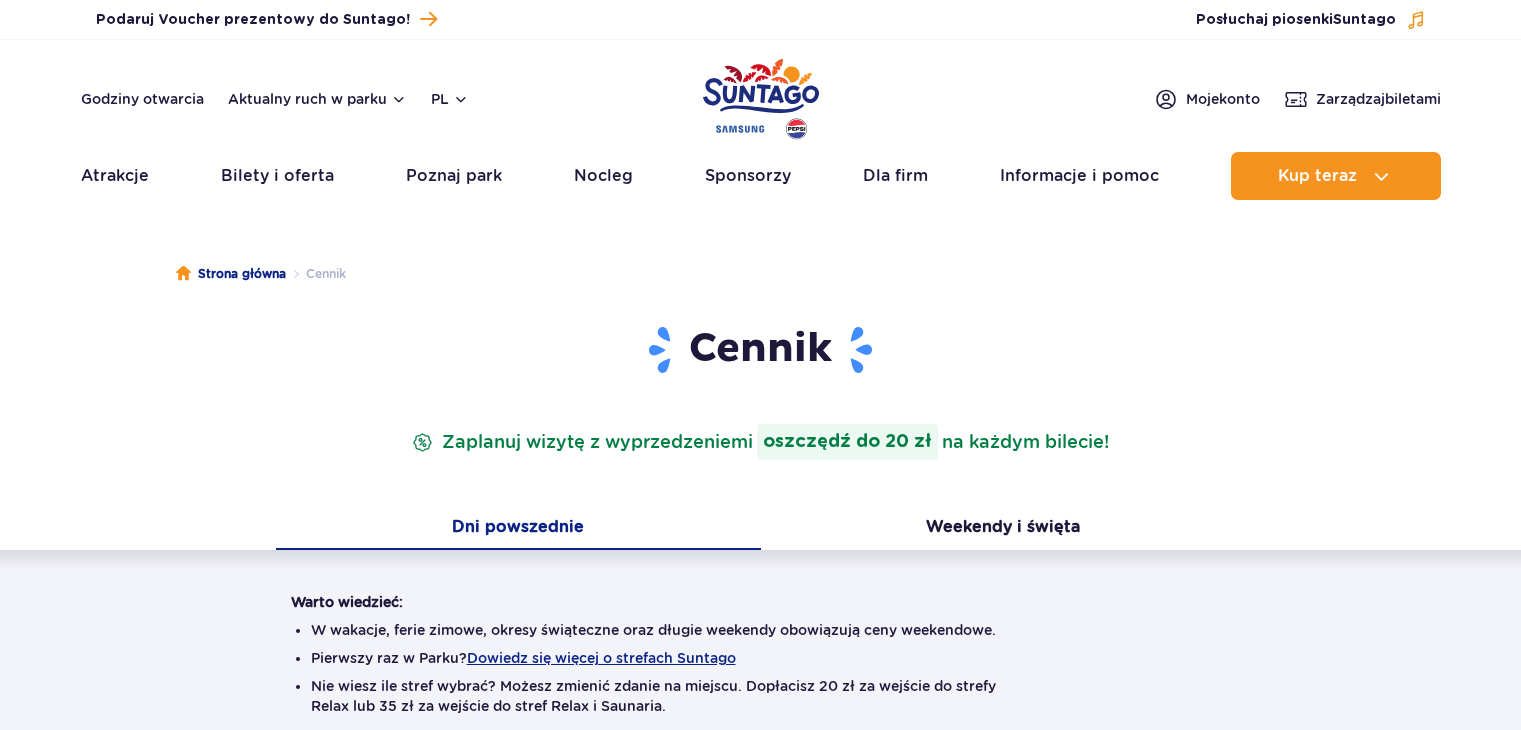 scroll, scrollTop: 0, scrollLeft: 0, axis: both 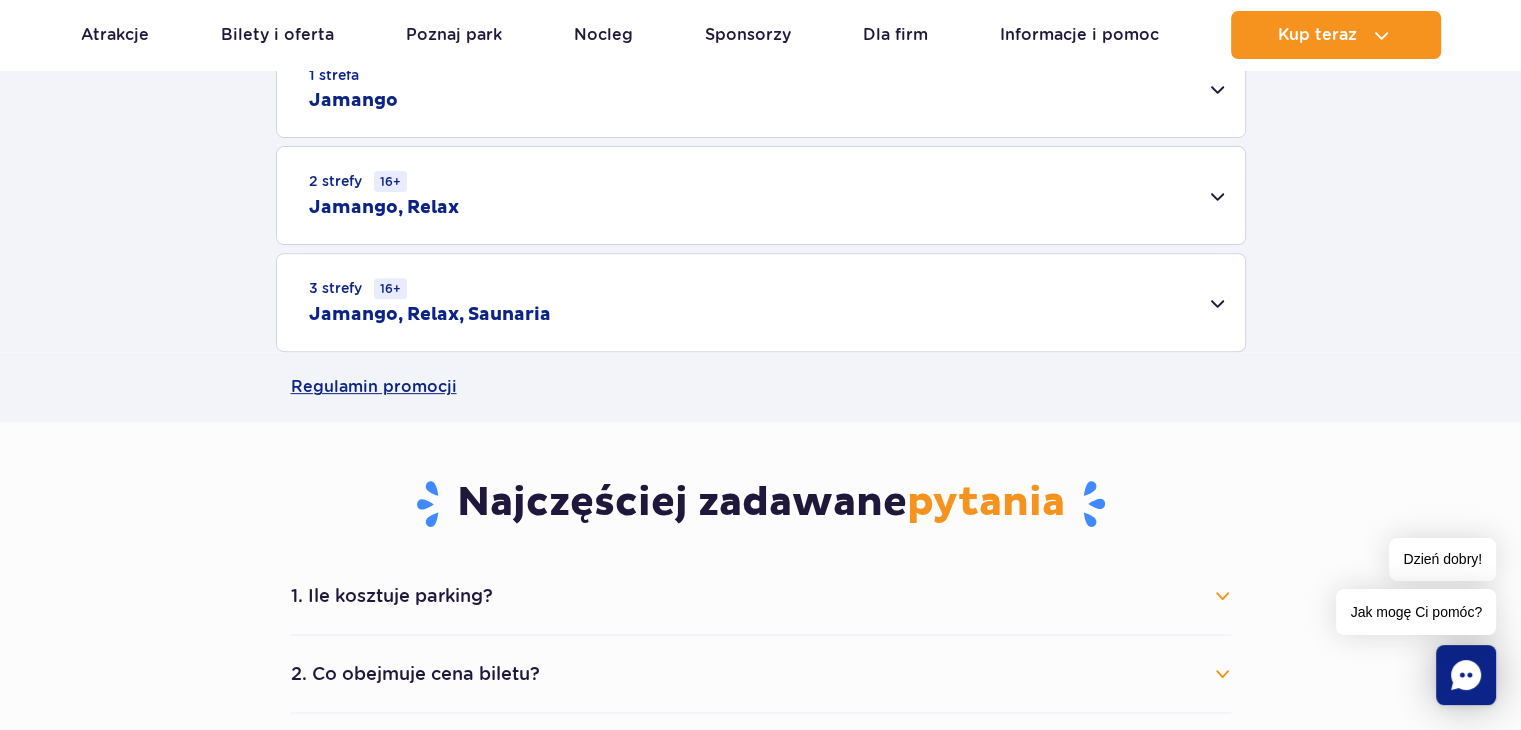 click on "3 strefy  16+
Jamango, Relax, Saunaria" at bounding box center [761, 302] 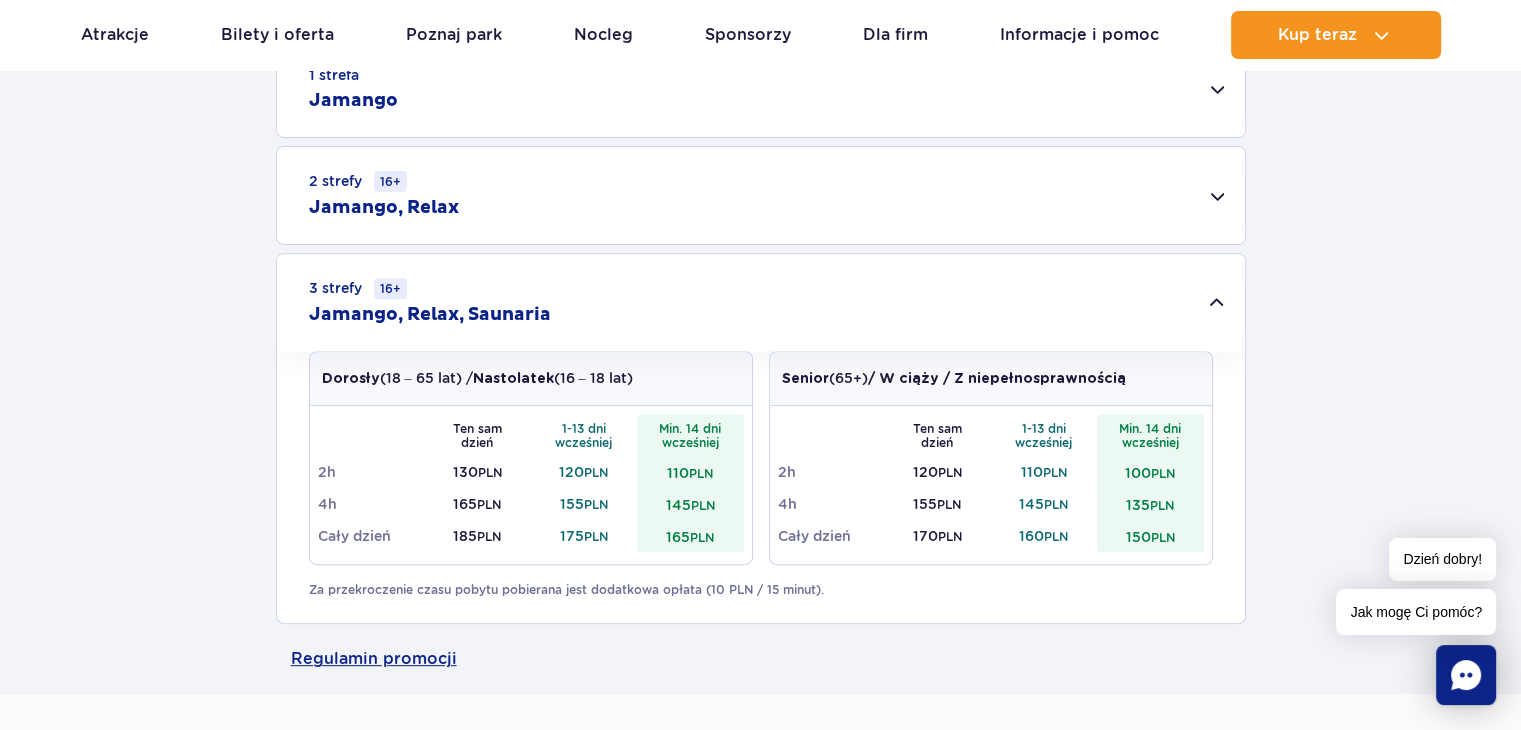 click on "2 strefy  16+
Jamango, Relax" at bounding box center [761, 195] 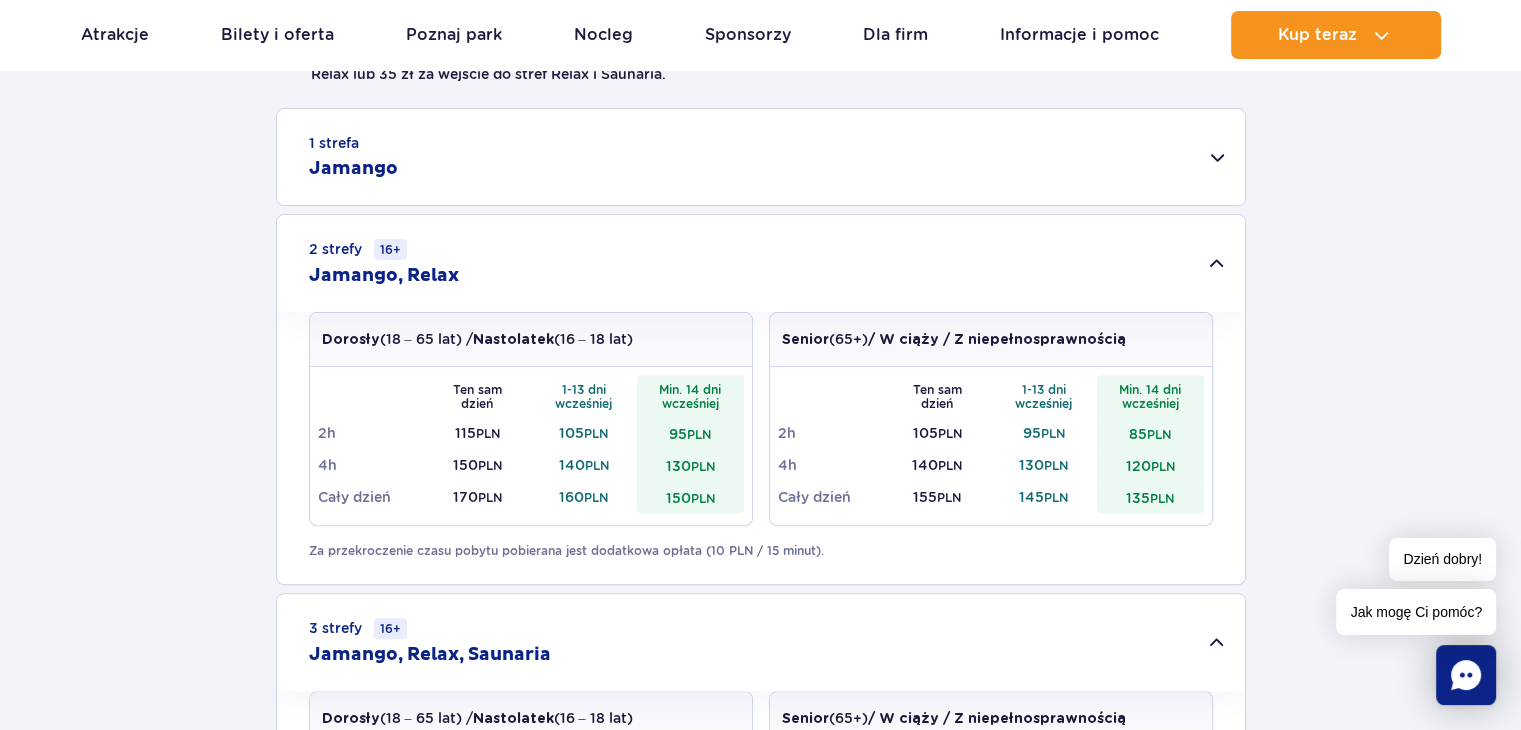scroll, scrollTop: 600, scrollLeft: 0, axis: vertical 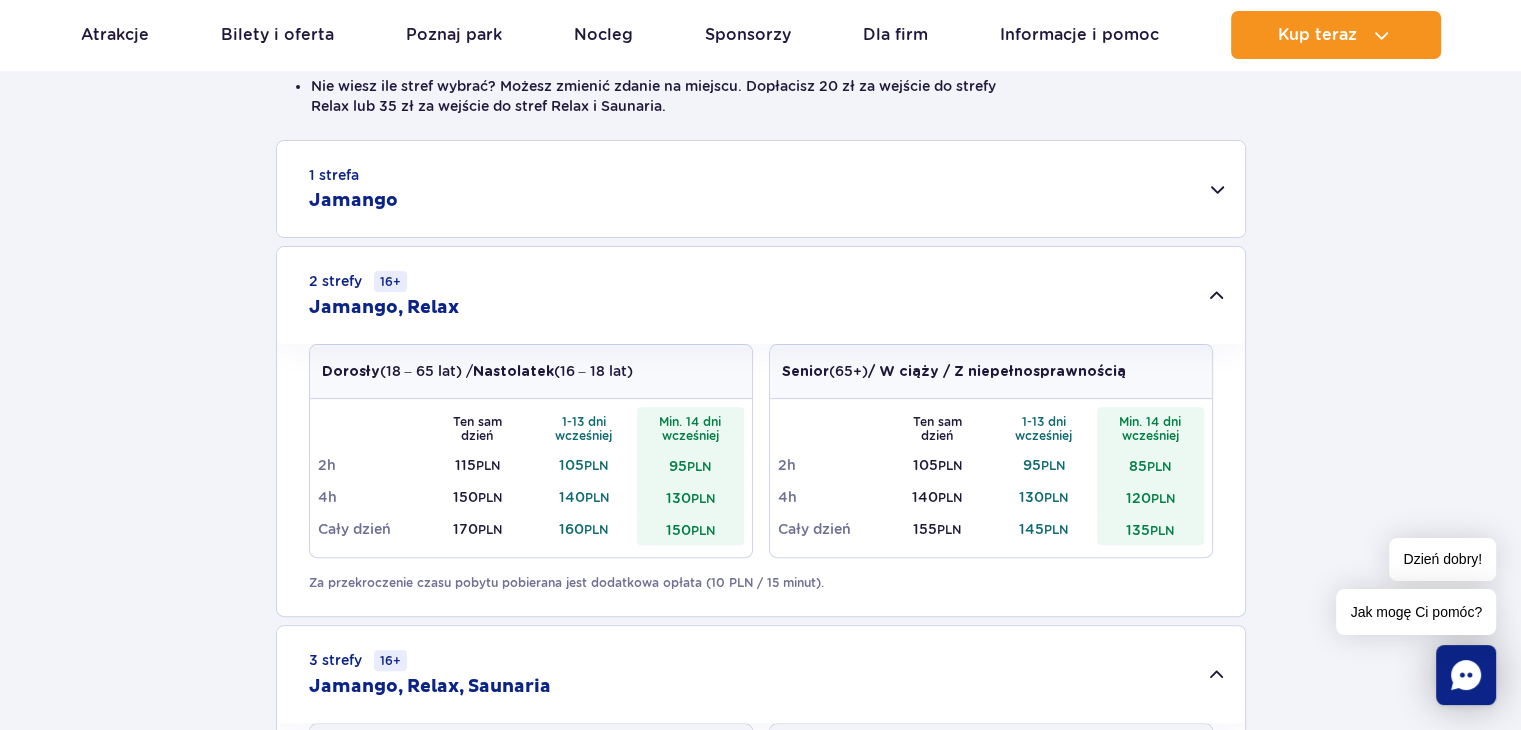 click on "1 strefa
Jamango" at bounding box center [761, 189] 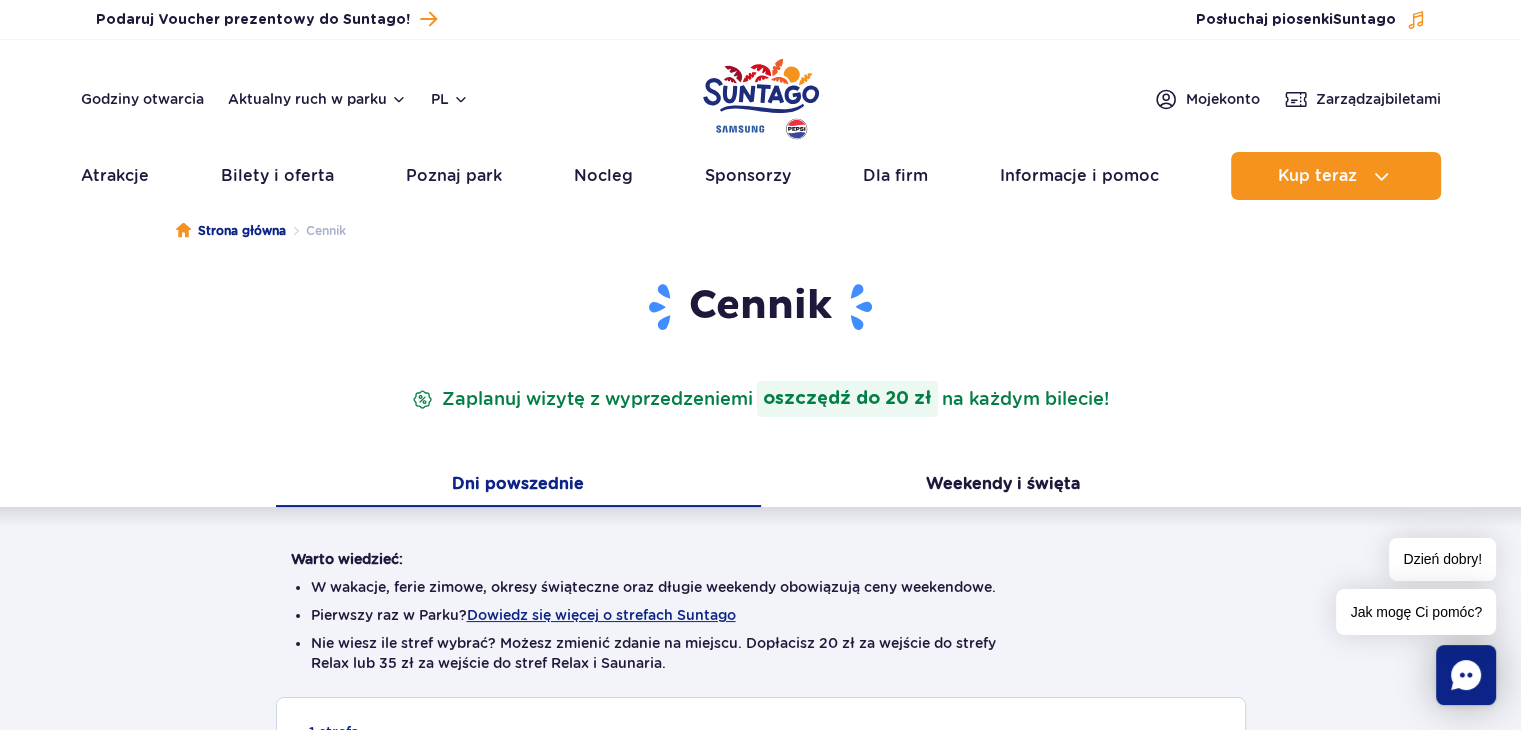 scroll, scrollTop: 0, scrollLeft: 0, axis: both 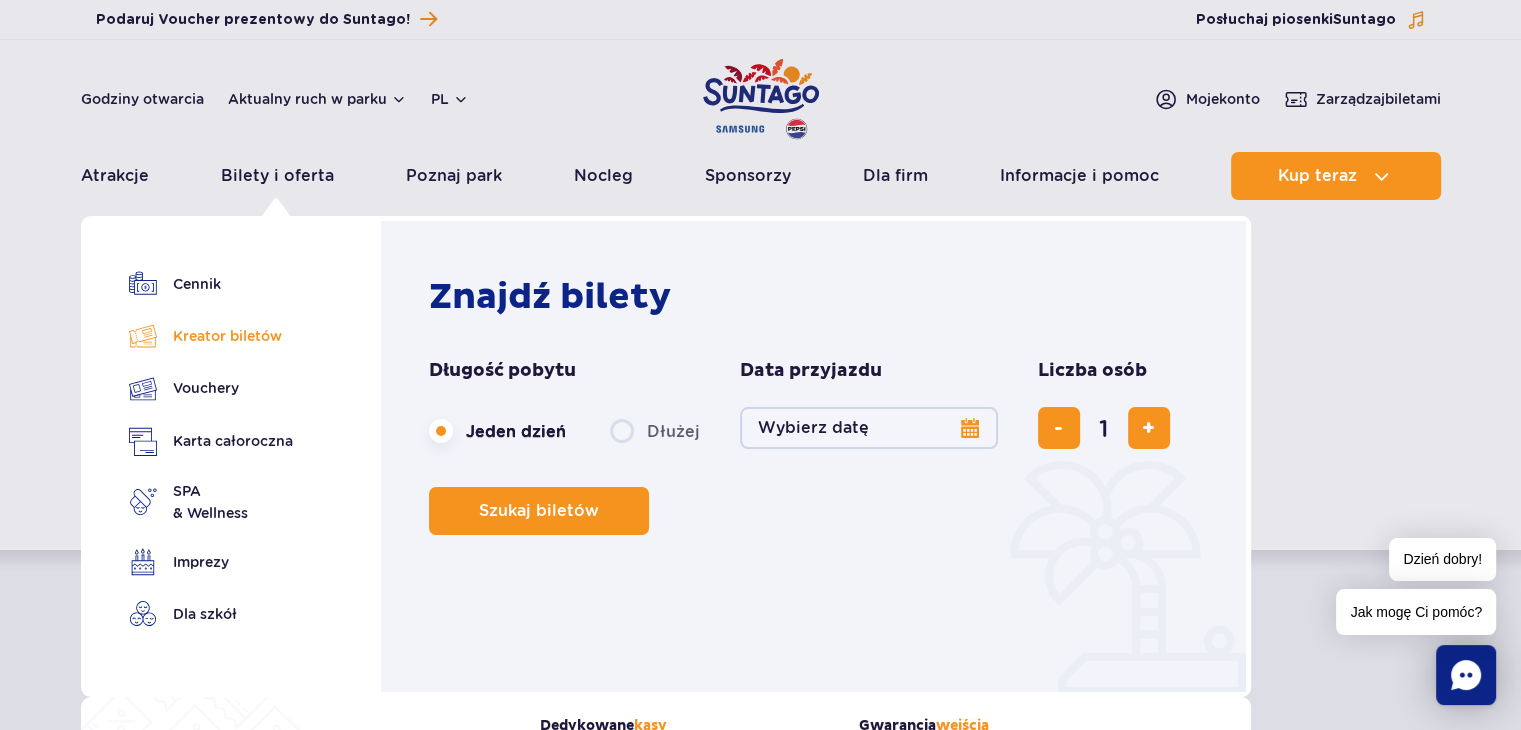 click on "Kreator biletów" at bounding box center (211, 336) 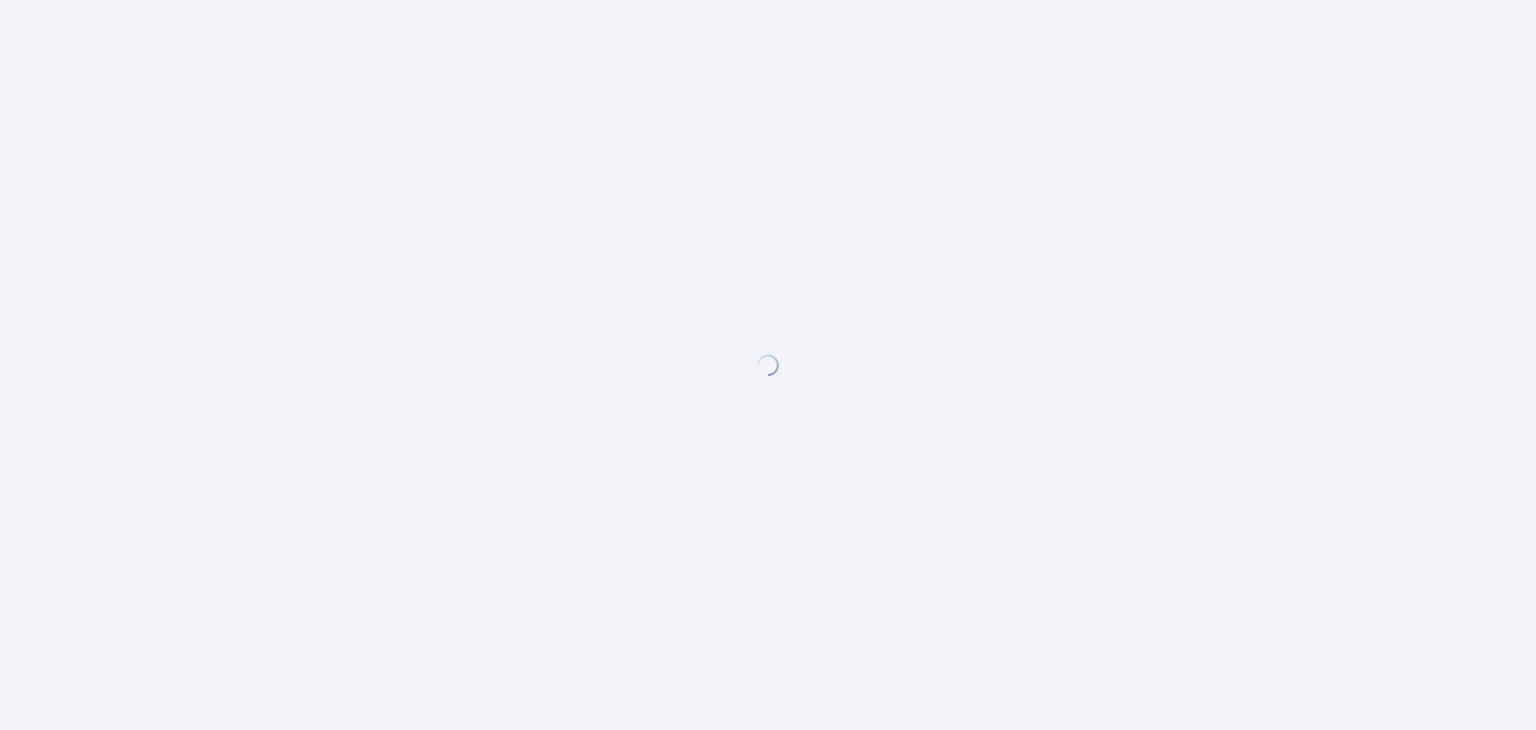scroll, scrollTop: 0, scrollLeft: 0, axis: both 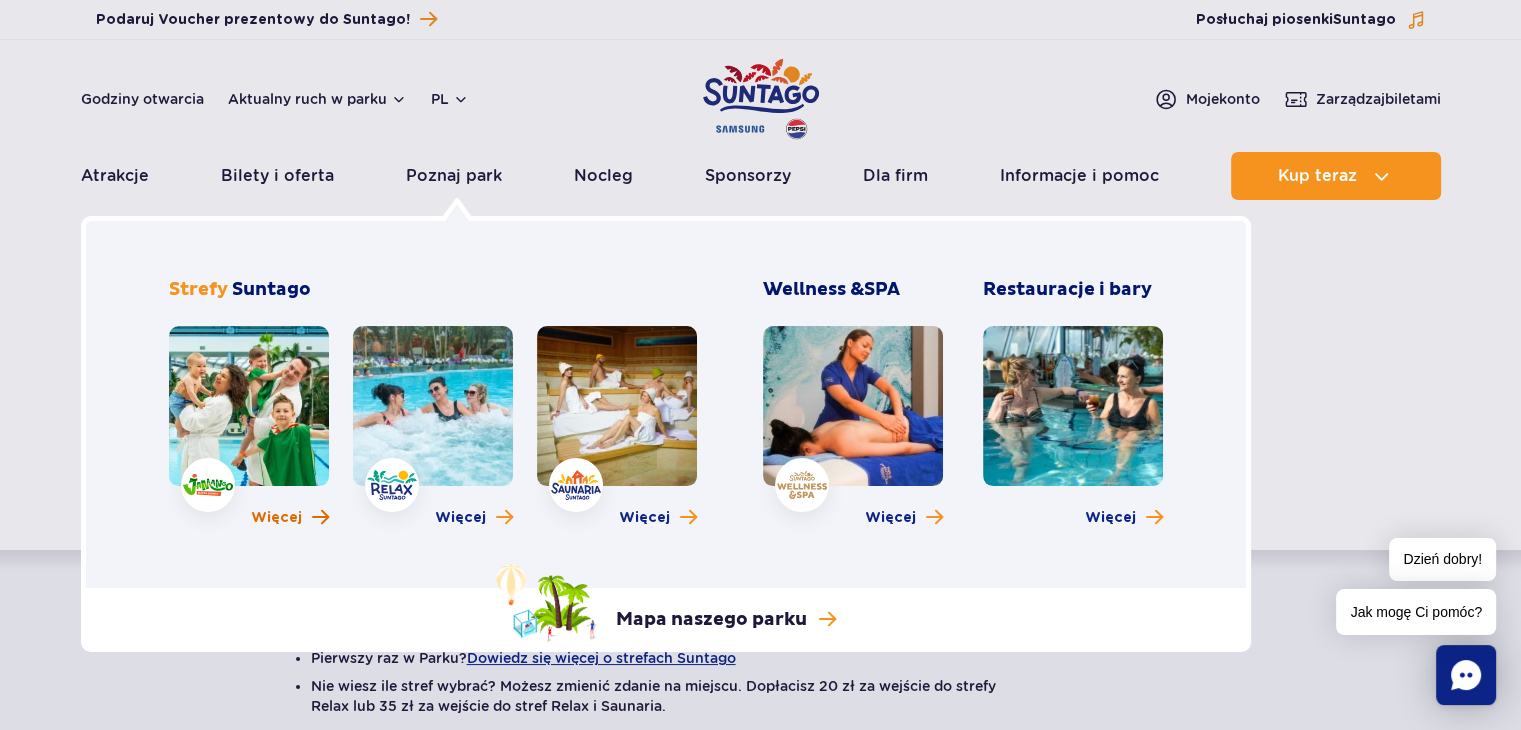 click on "Więcej" at bounding box center [276, 518] 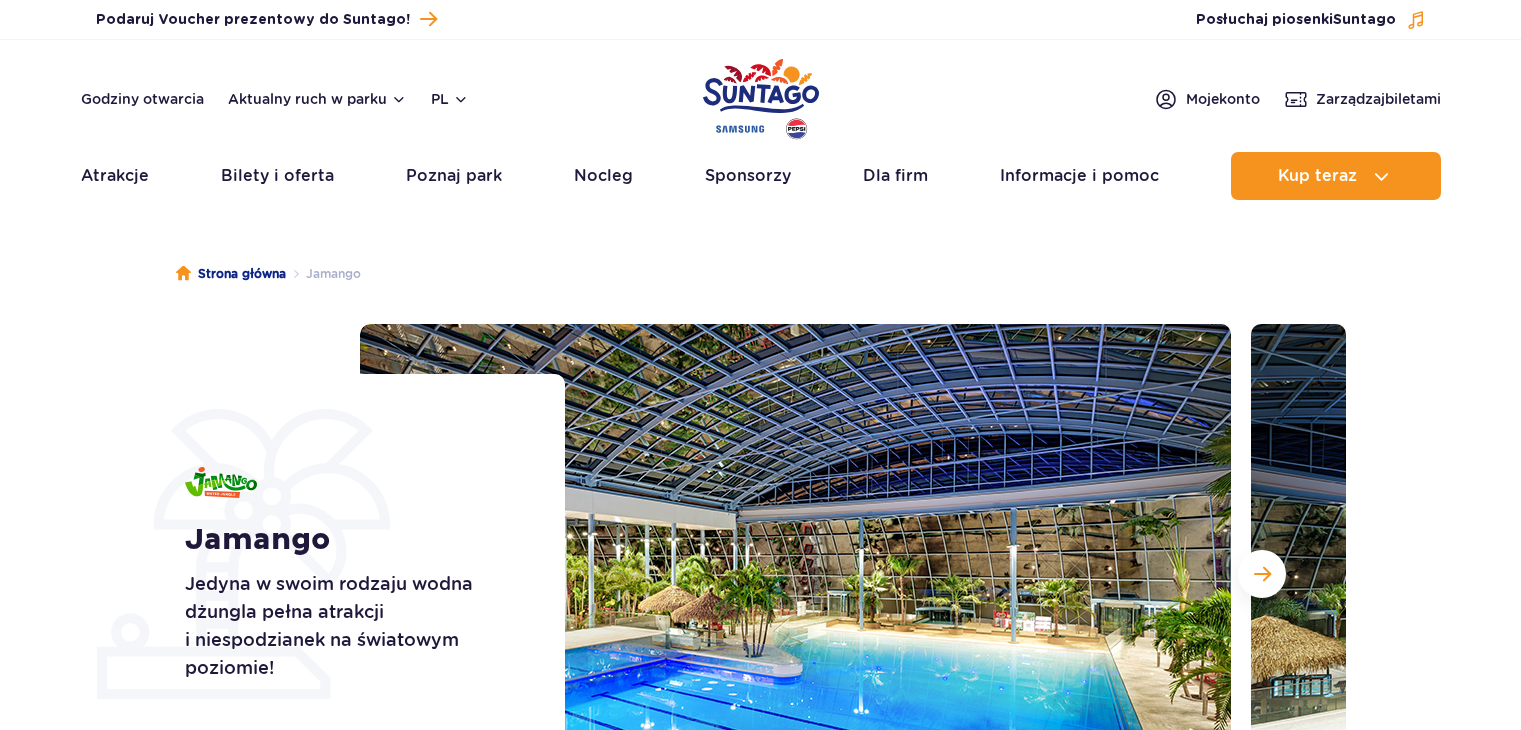 scroll, scrollTop: 0, scrollLeft: 0, axis: both 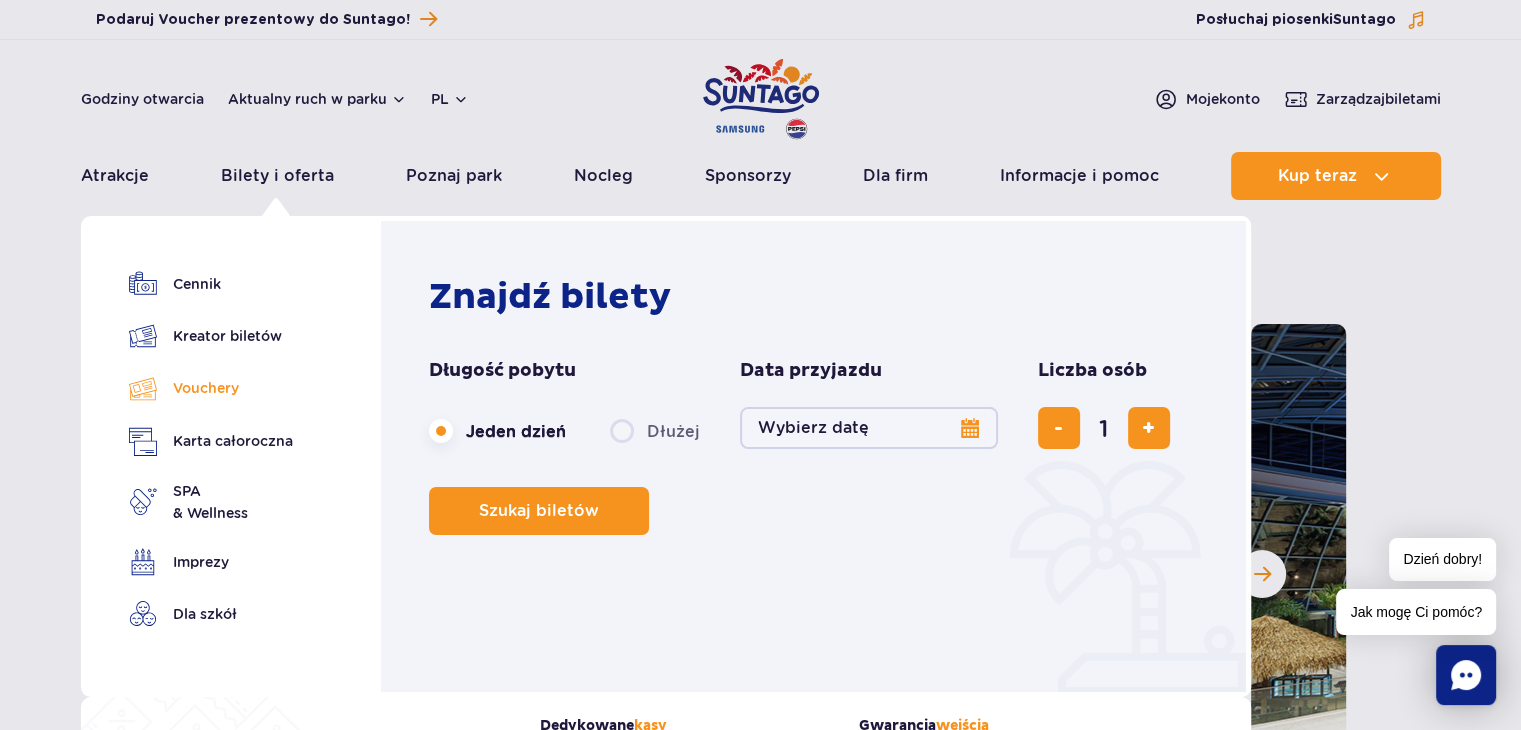 click on "Vouchery" at bounding box center [211, 388] 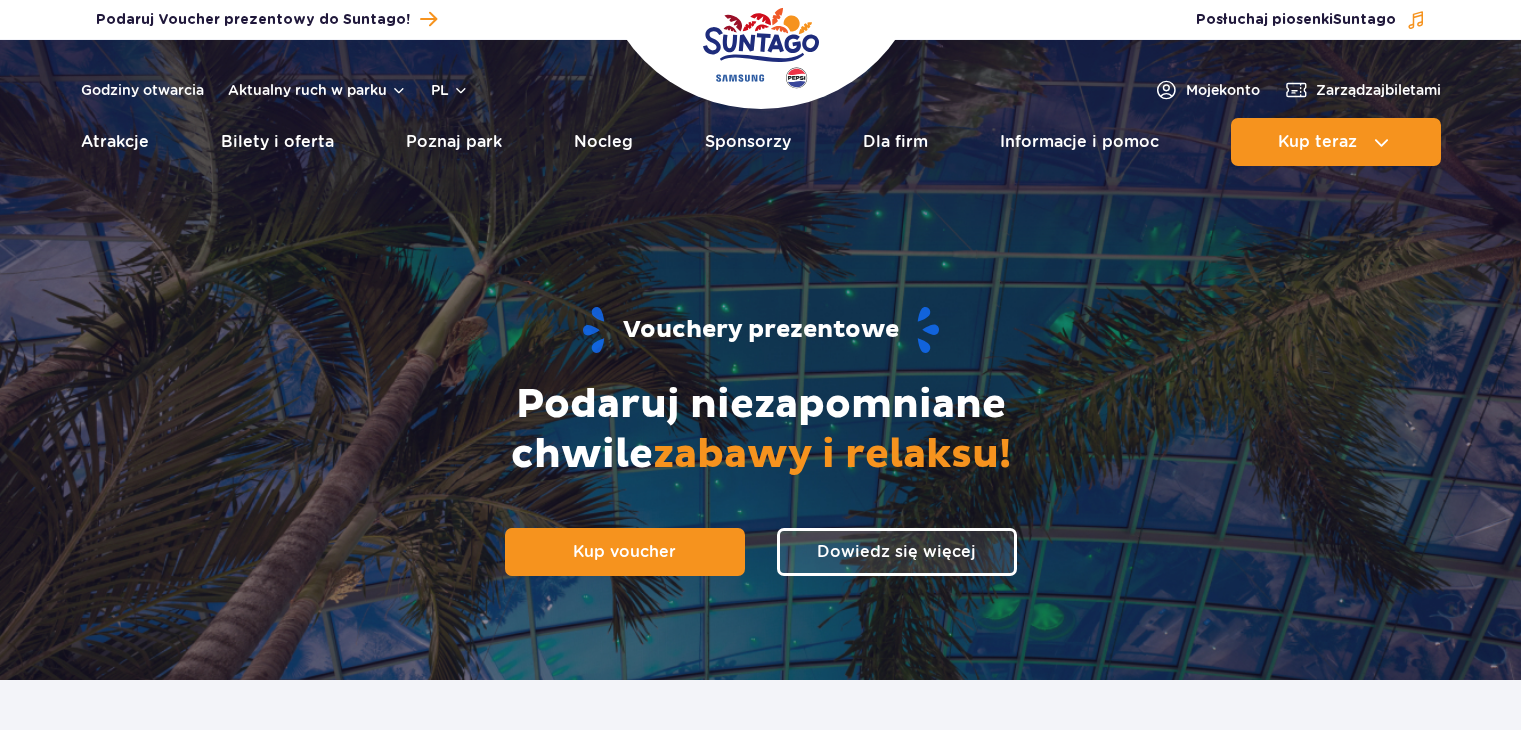 scroll, scrollTop: 0, scrollLeft: 0, axis: both 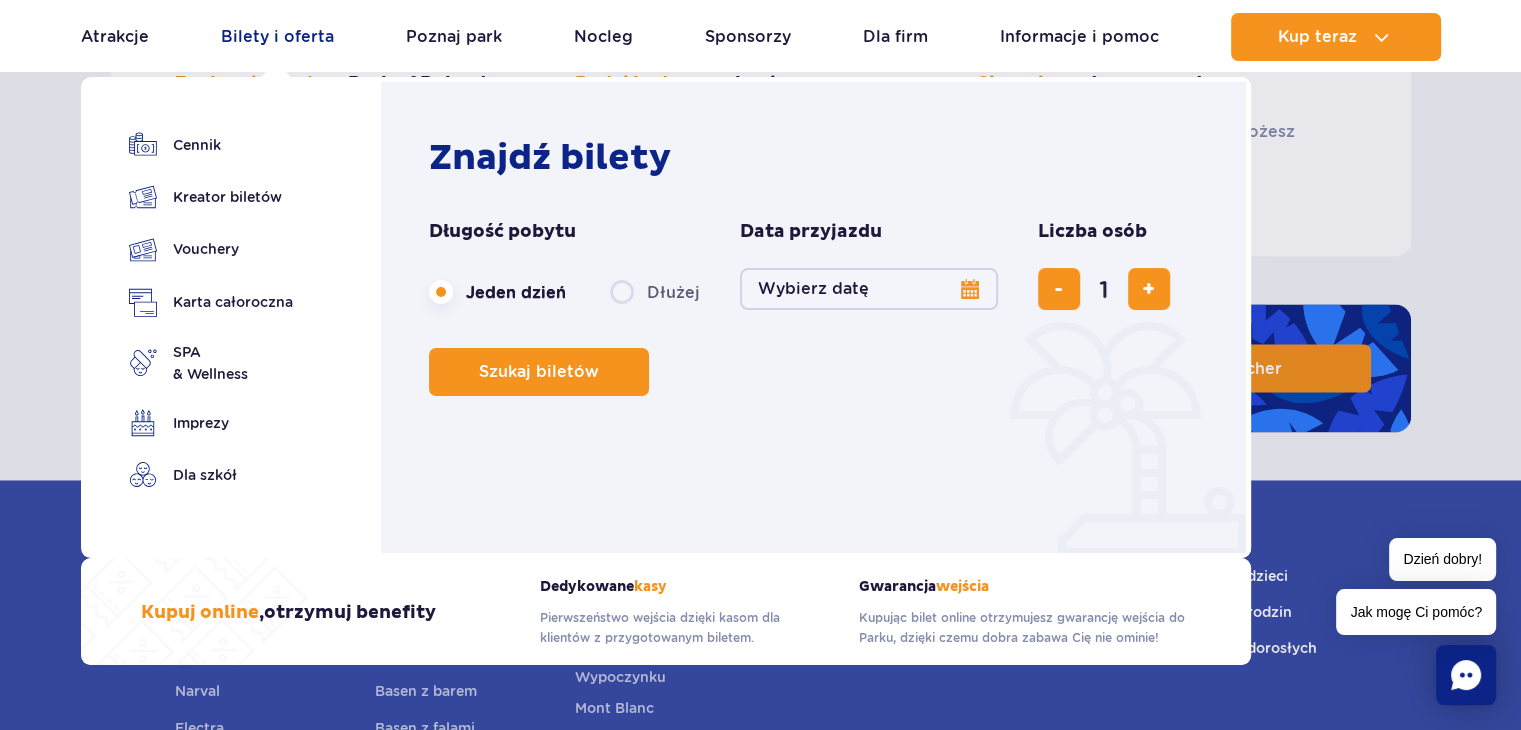 click on "Bilety i oferta" at bounding box center [277, 37] 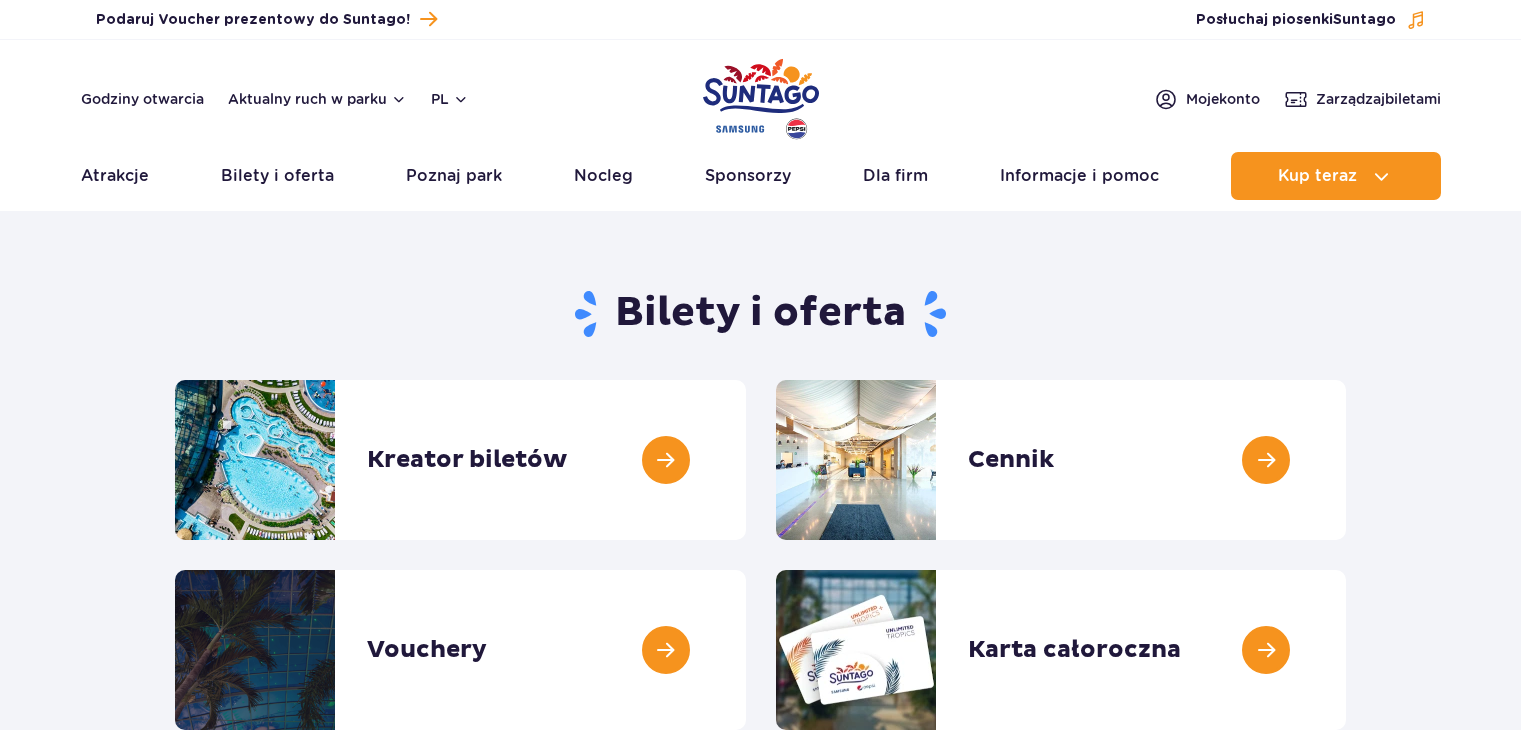 scroll, scrollTop: 0, scrollLeft: 0, axis: both 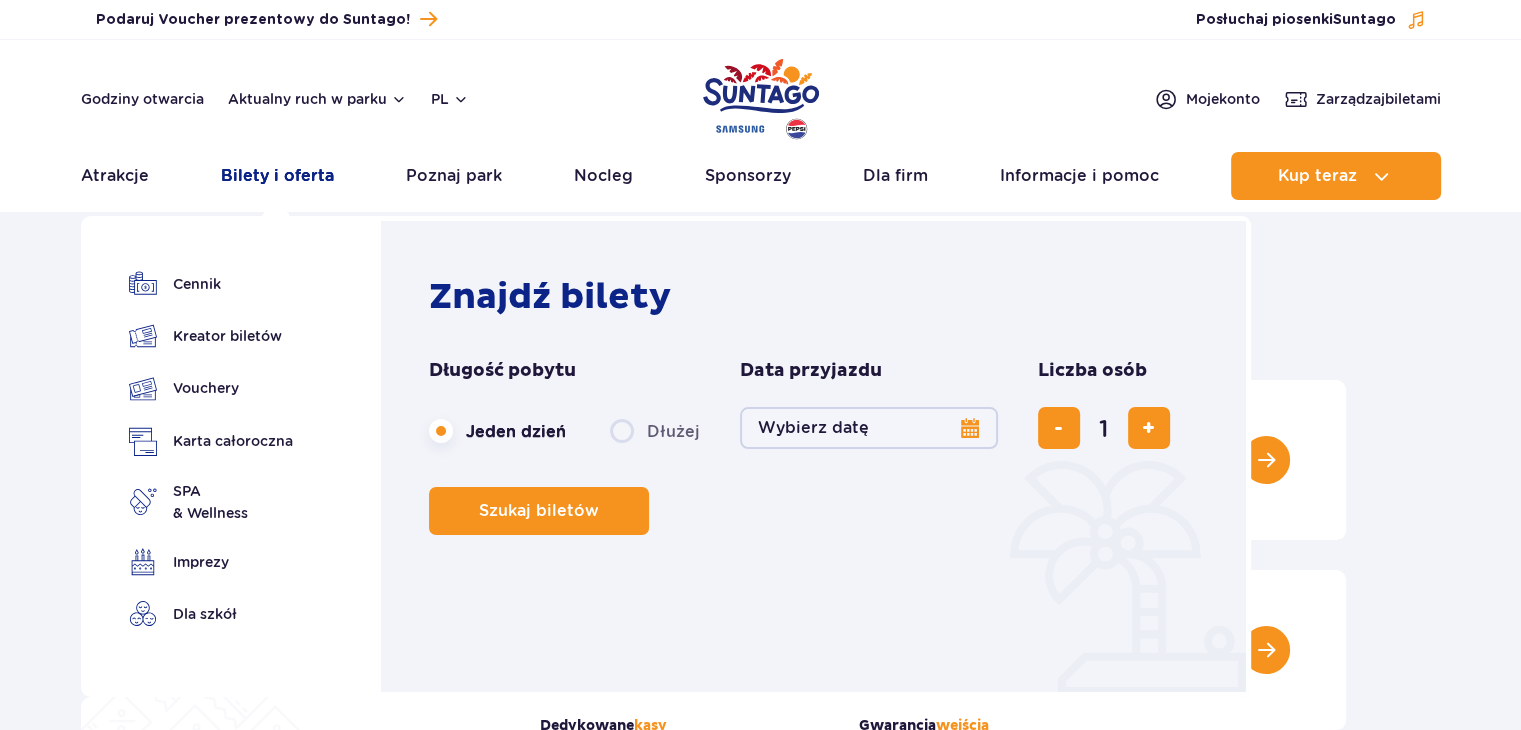click on "Bilety i oferta" at bounding box center (277, 176) 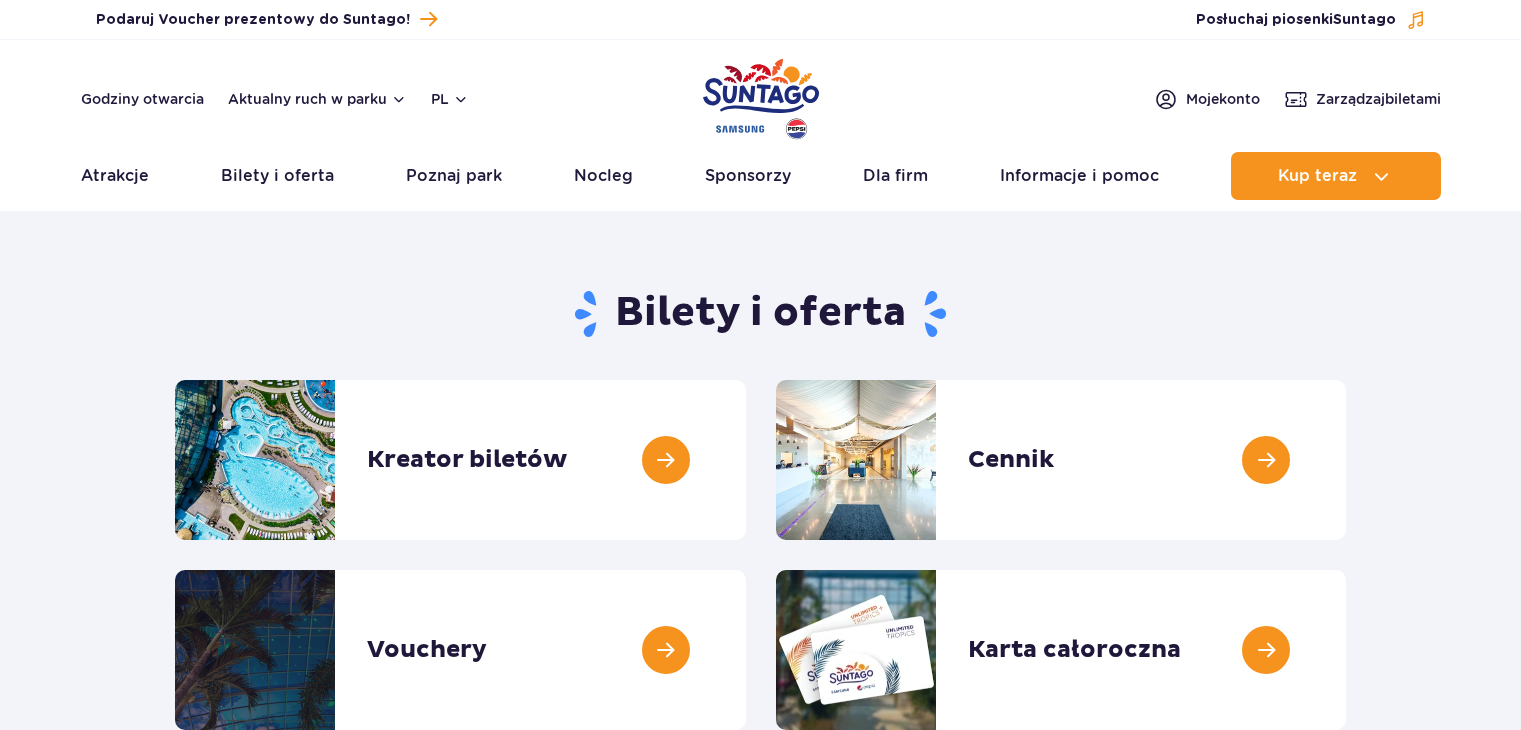 scroll, scrollTop: 0, scrollLeft: 0, axis: both 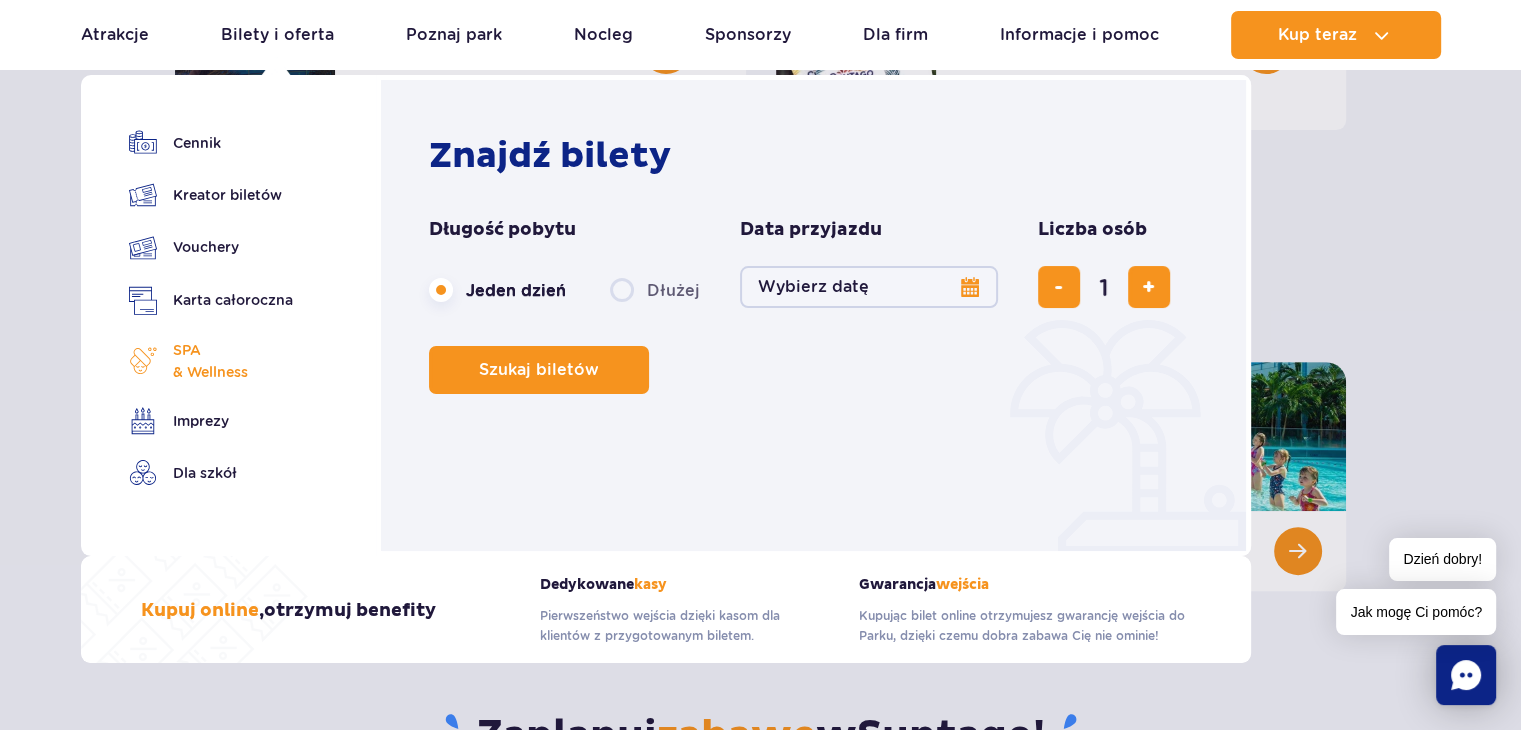 click on "SPA  & Wellness" at bounding box center [210, 361] 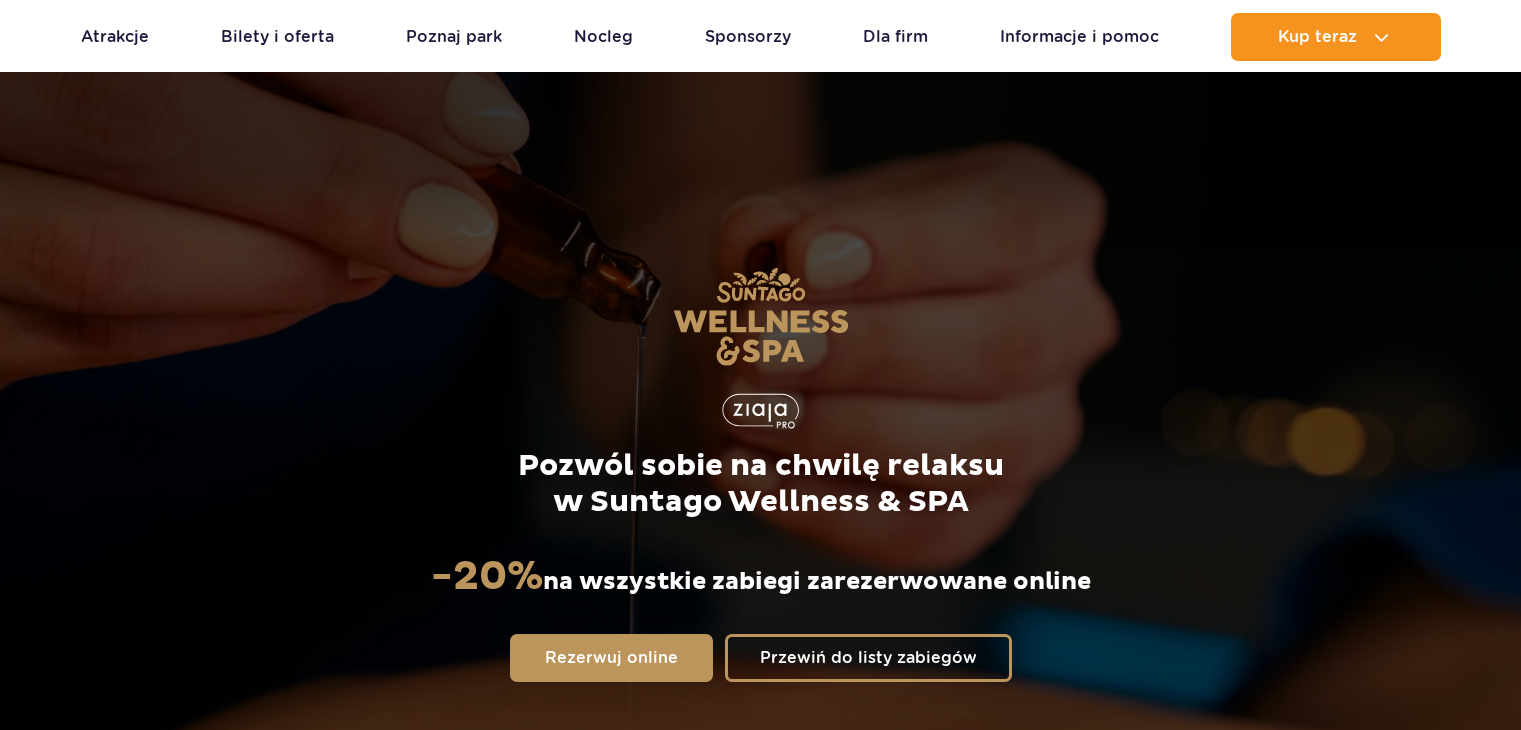 scroll, scrollTop: 1379, scrollLeft: 0, axis: vertical 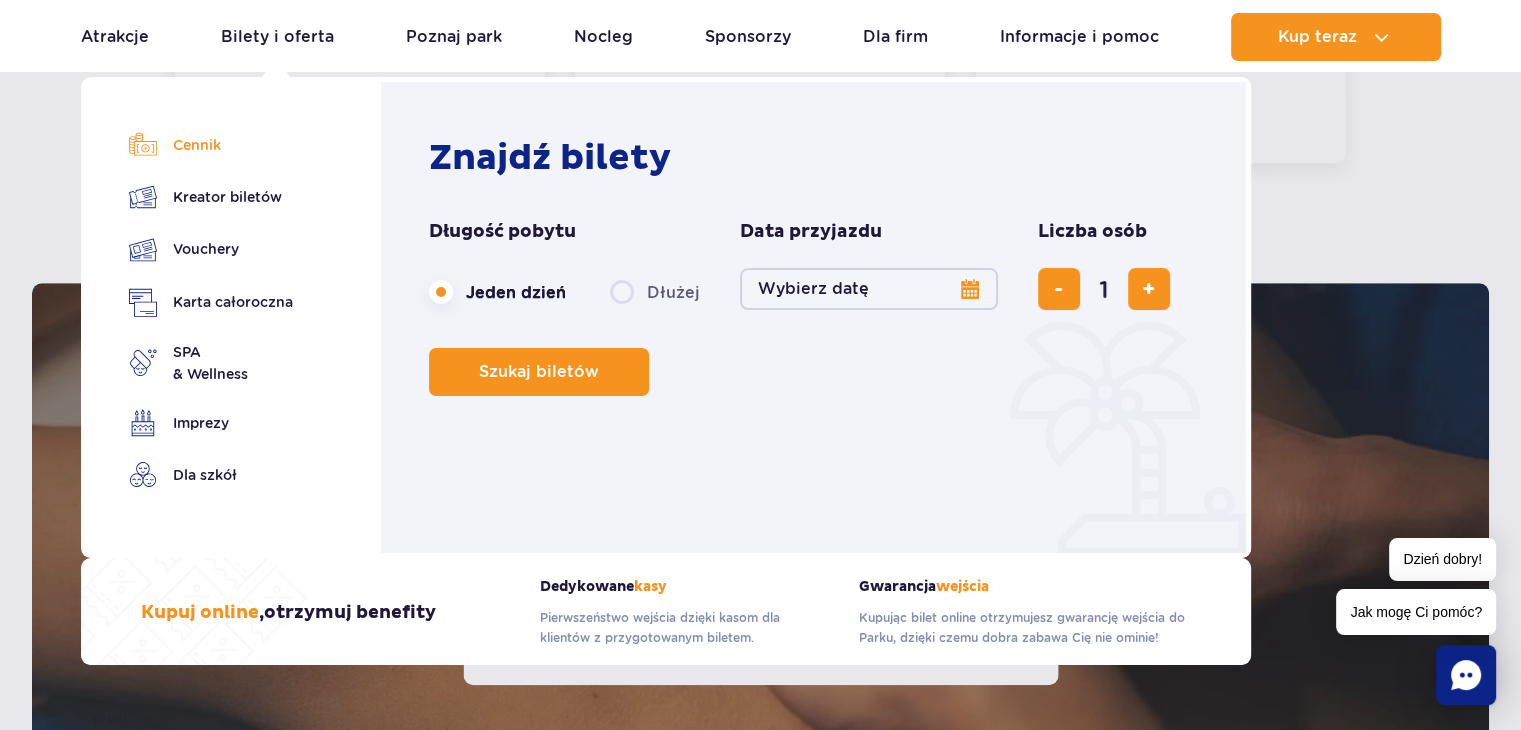 click on "Cennik" at bounding box center [211, 145] 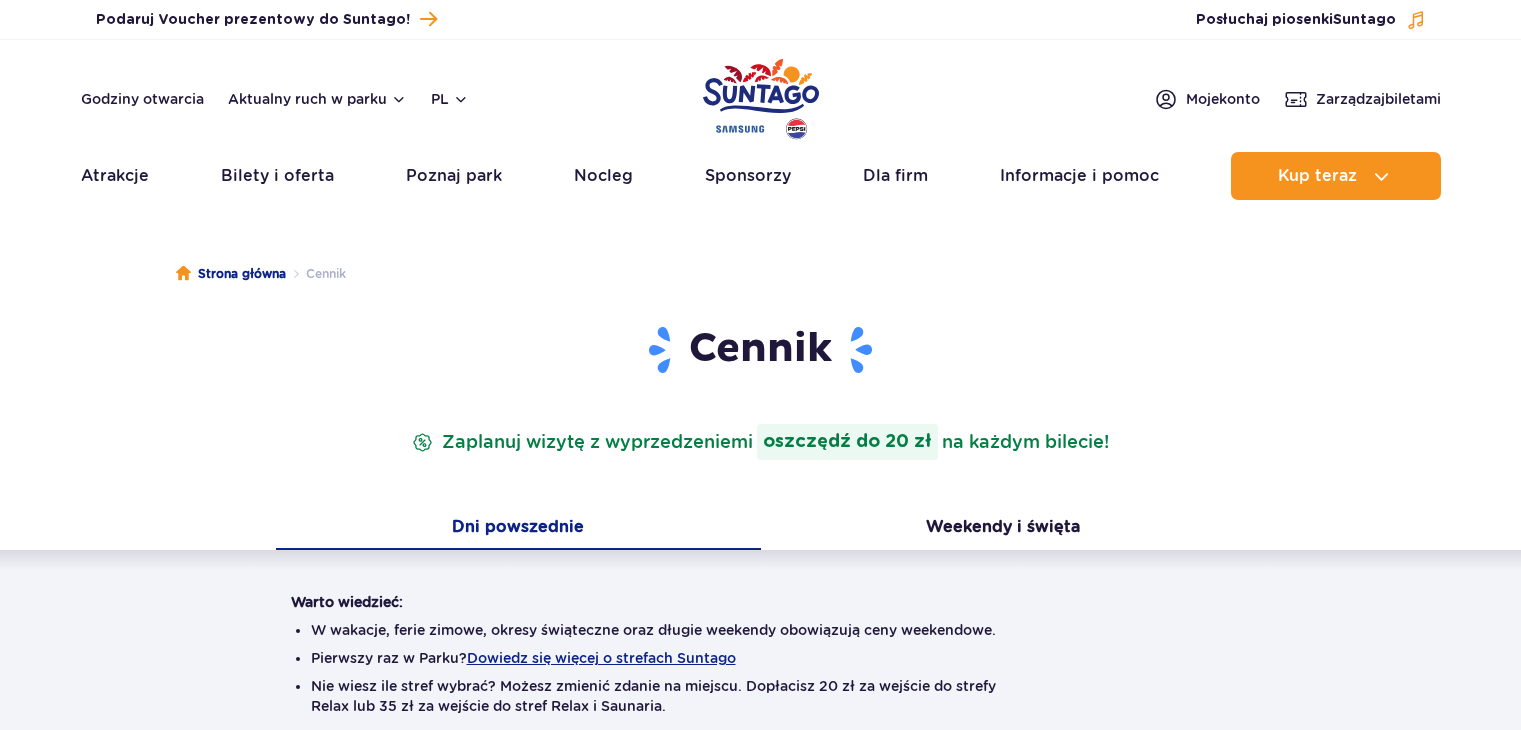 scroll, scrollTop: 0, scrollLeft: 0, axis: both 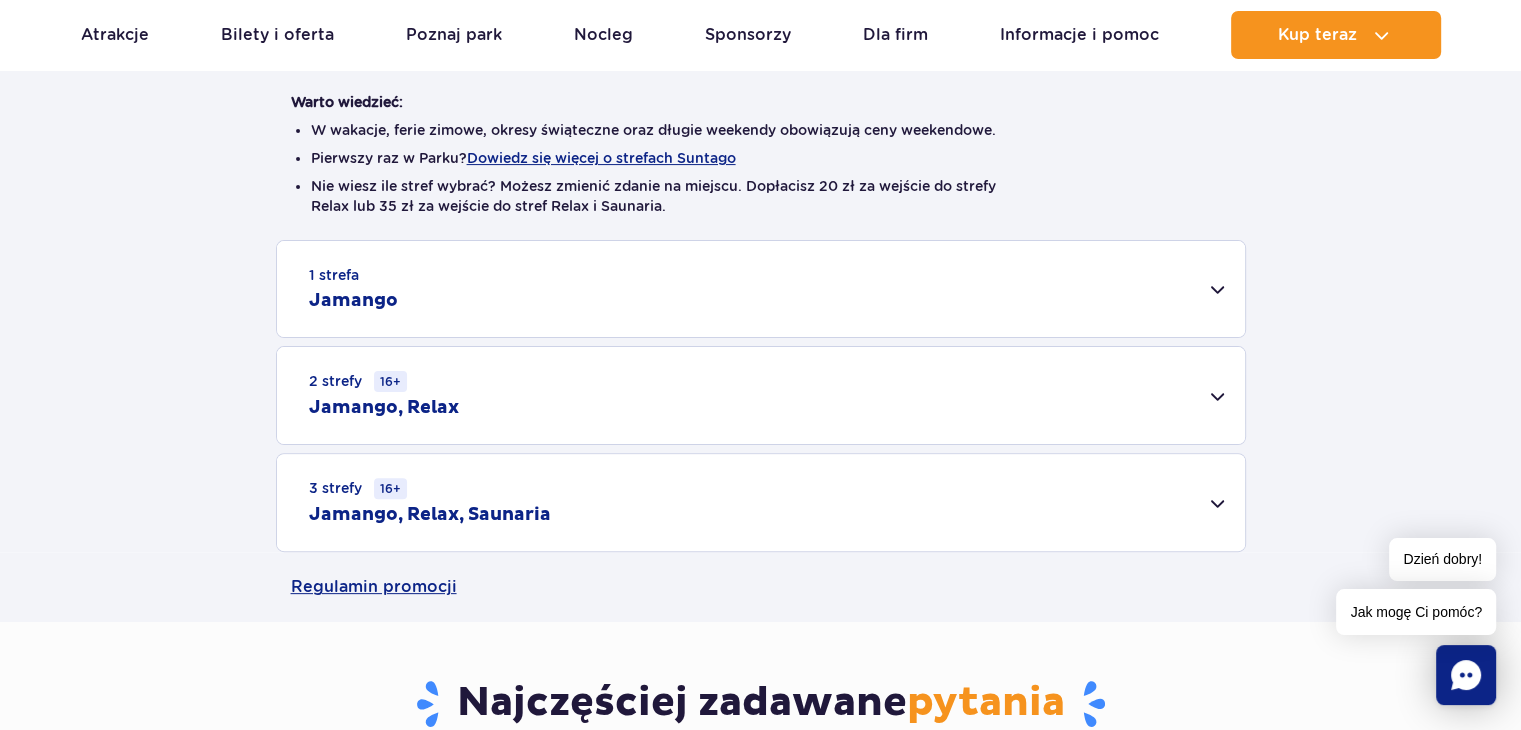click on "1 strefa
Jamango" at bounding box center (761, 289) 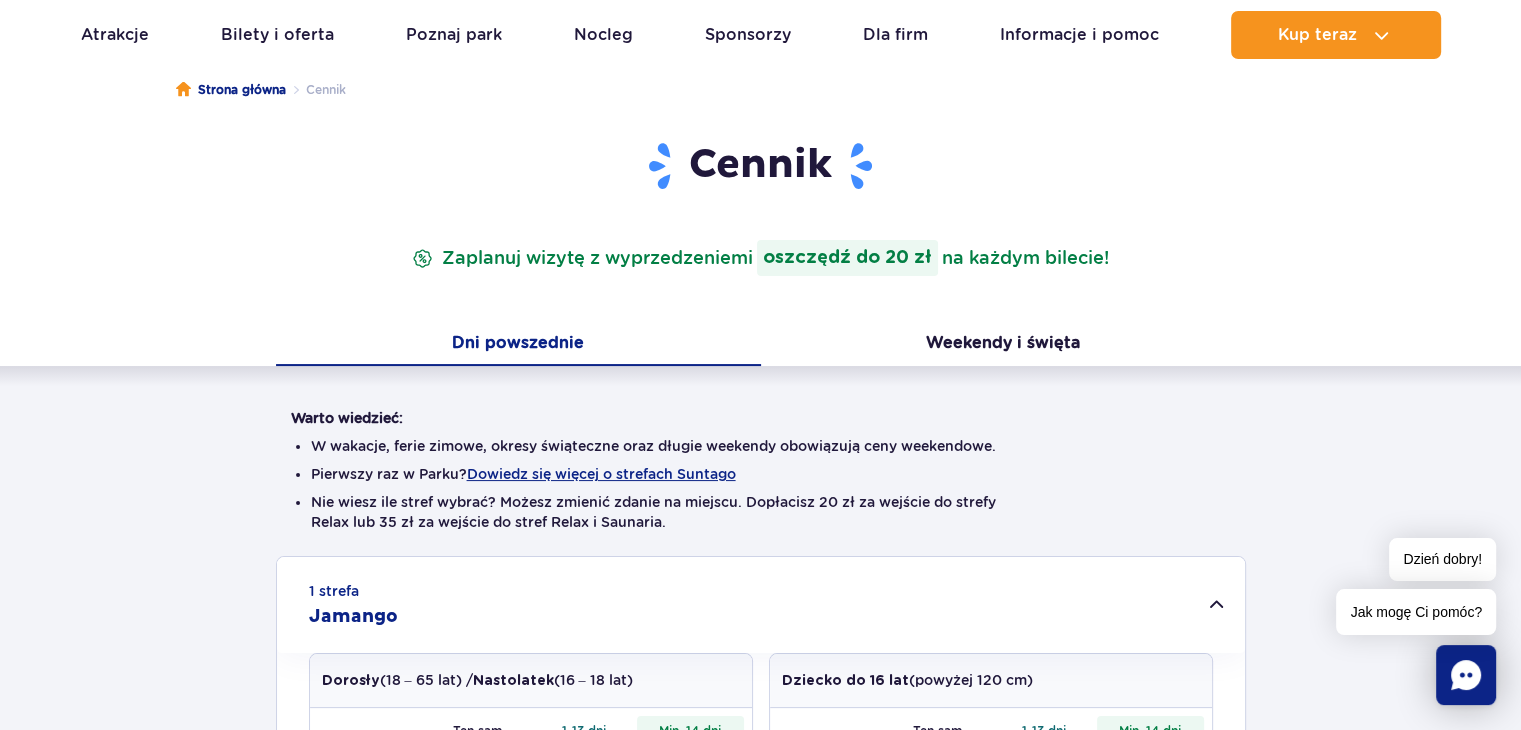 scroll, scrollTop: 0, scrollLeft: 0, axis: both 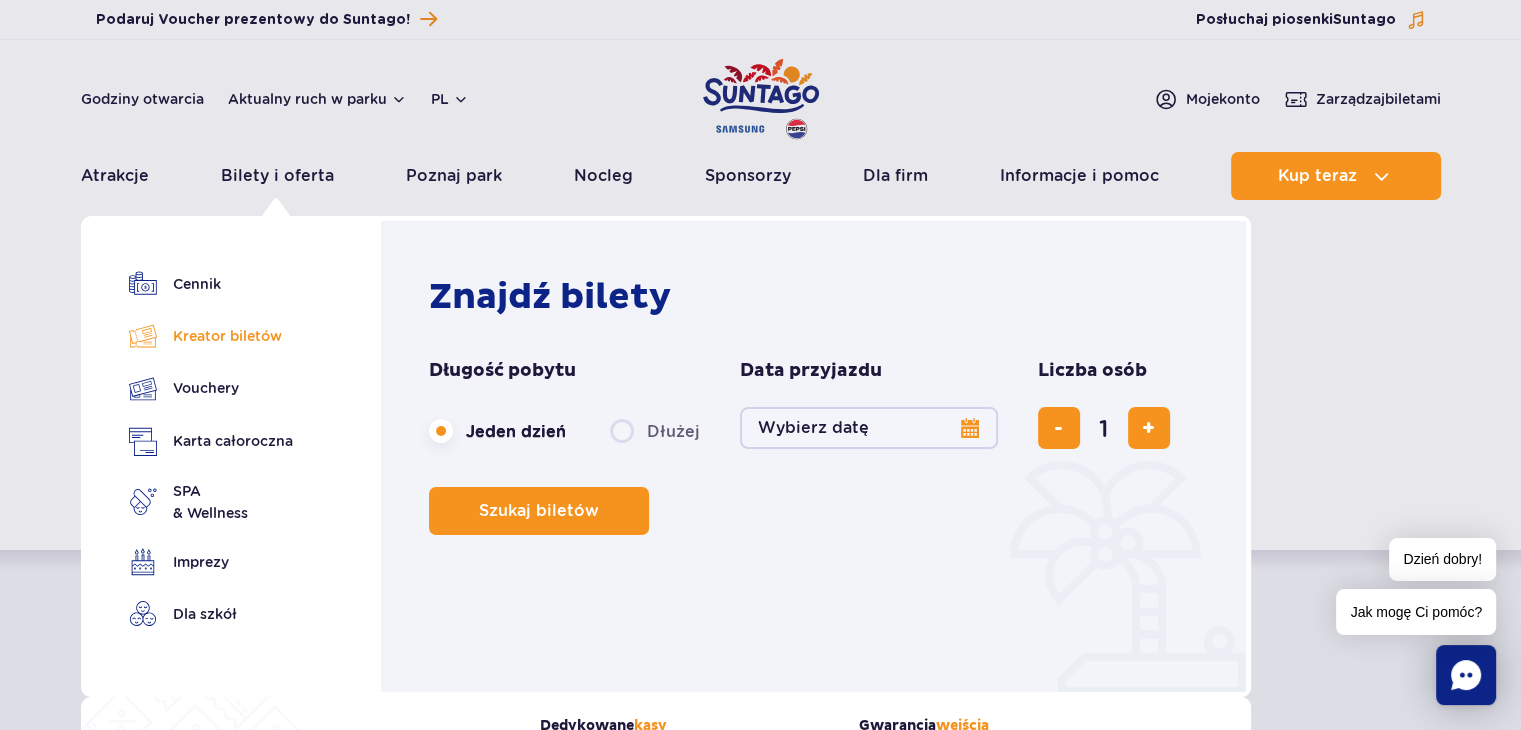 click on "Kreator biletów" at bounding box center (211, 336) 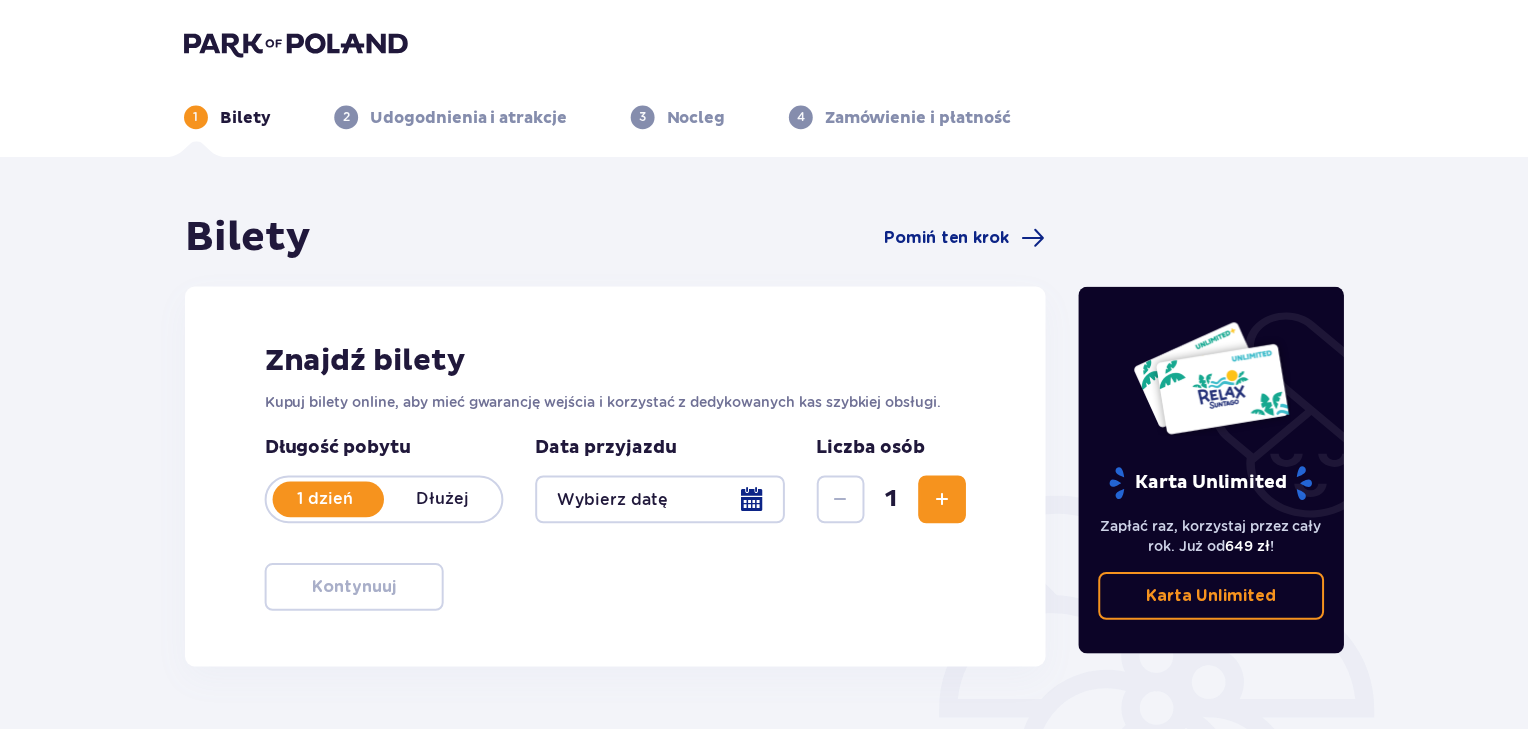 scroll, scrollTop: 0, scrollLeft: 0, axis: both 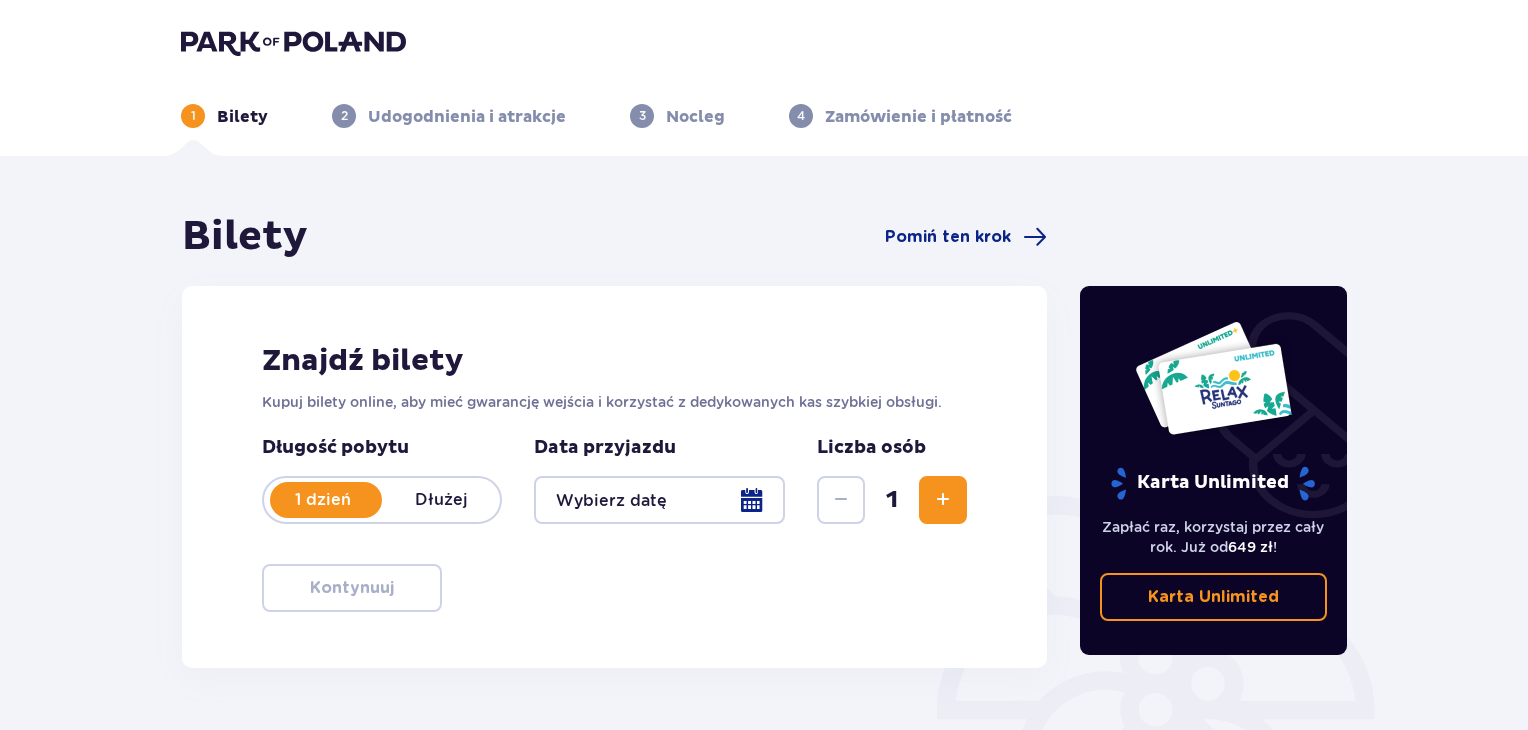 click at bounding box center (943, 500) 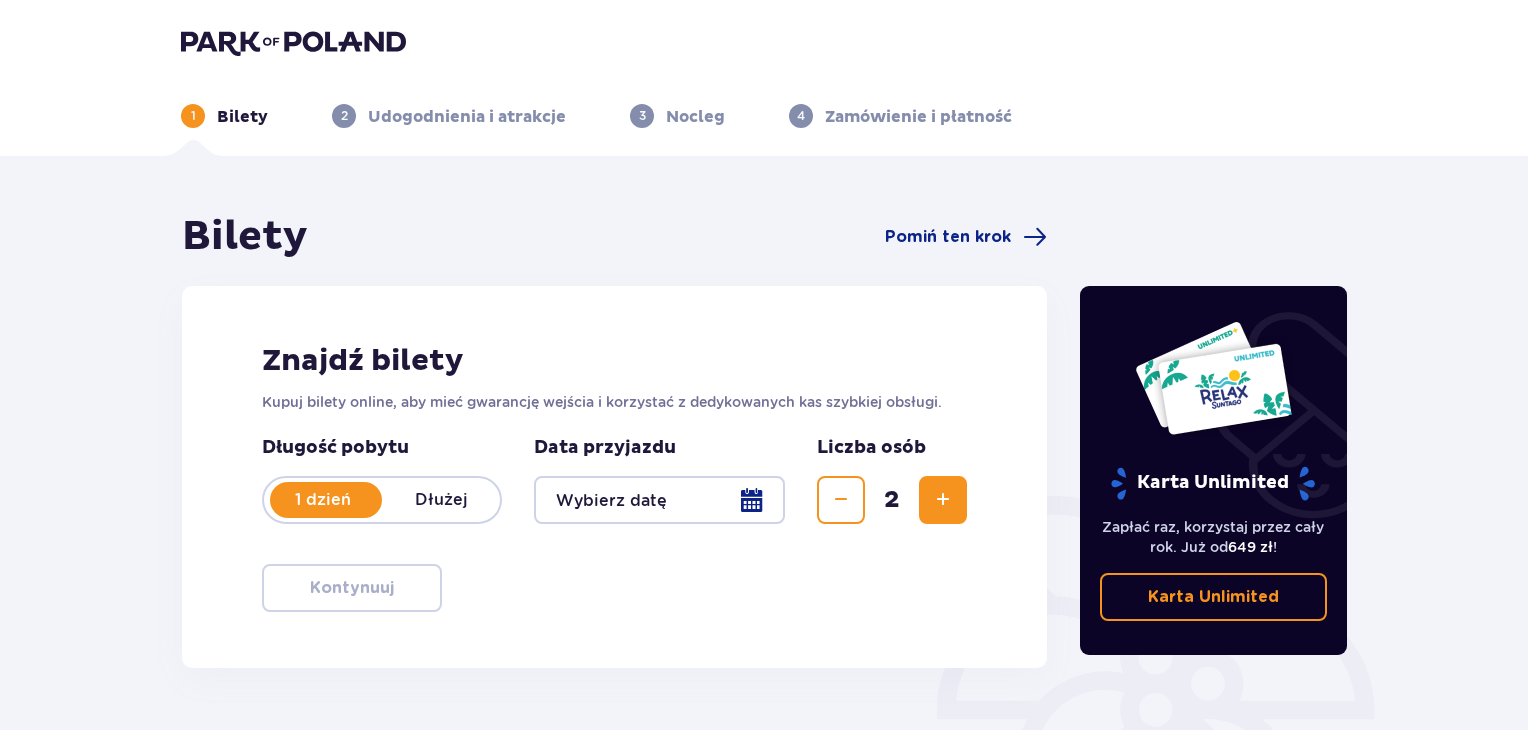 click at bounding box center (943, 500) 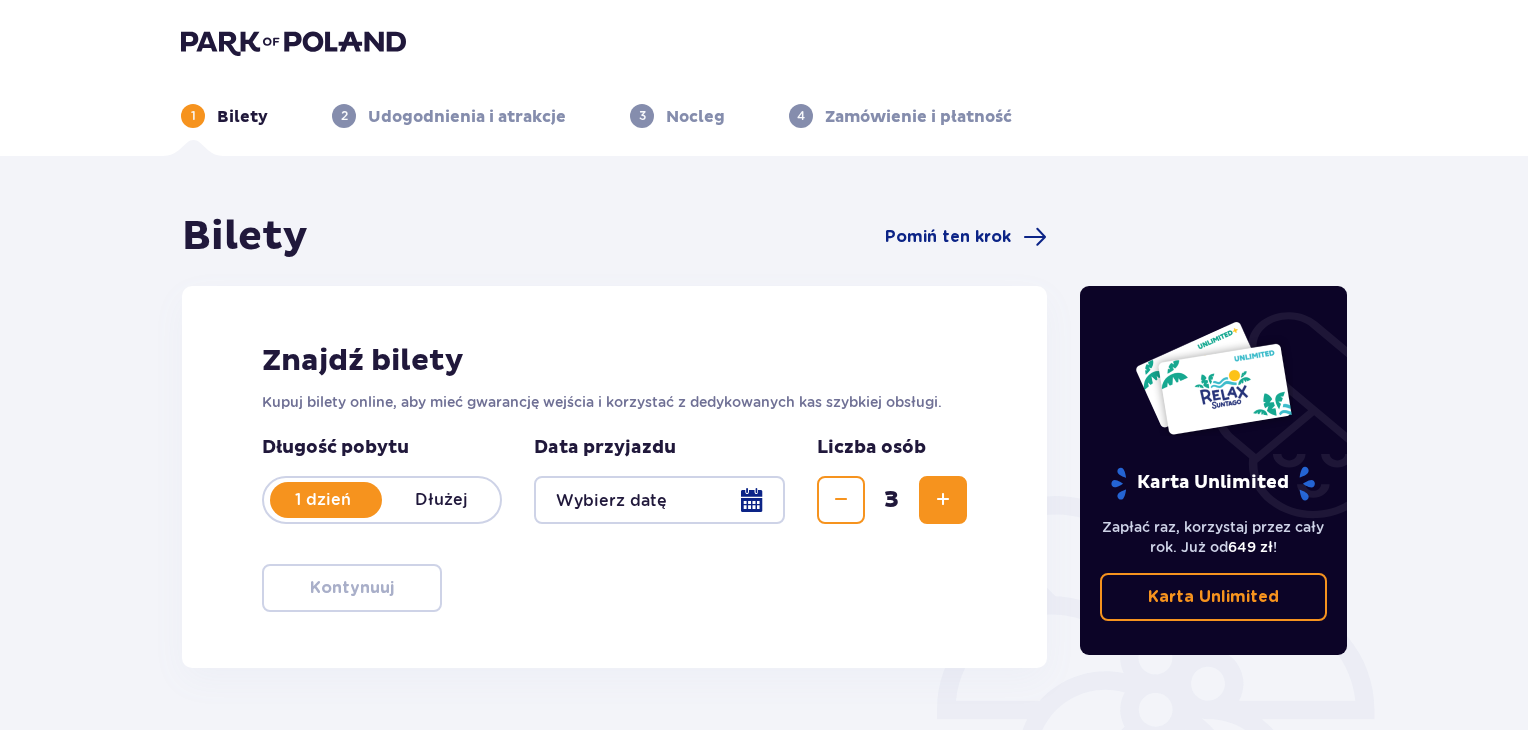 click at bounding box center (943, 500) 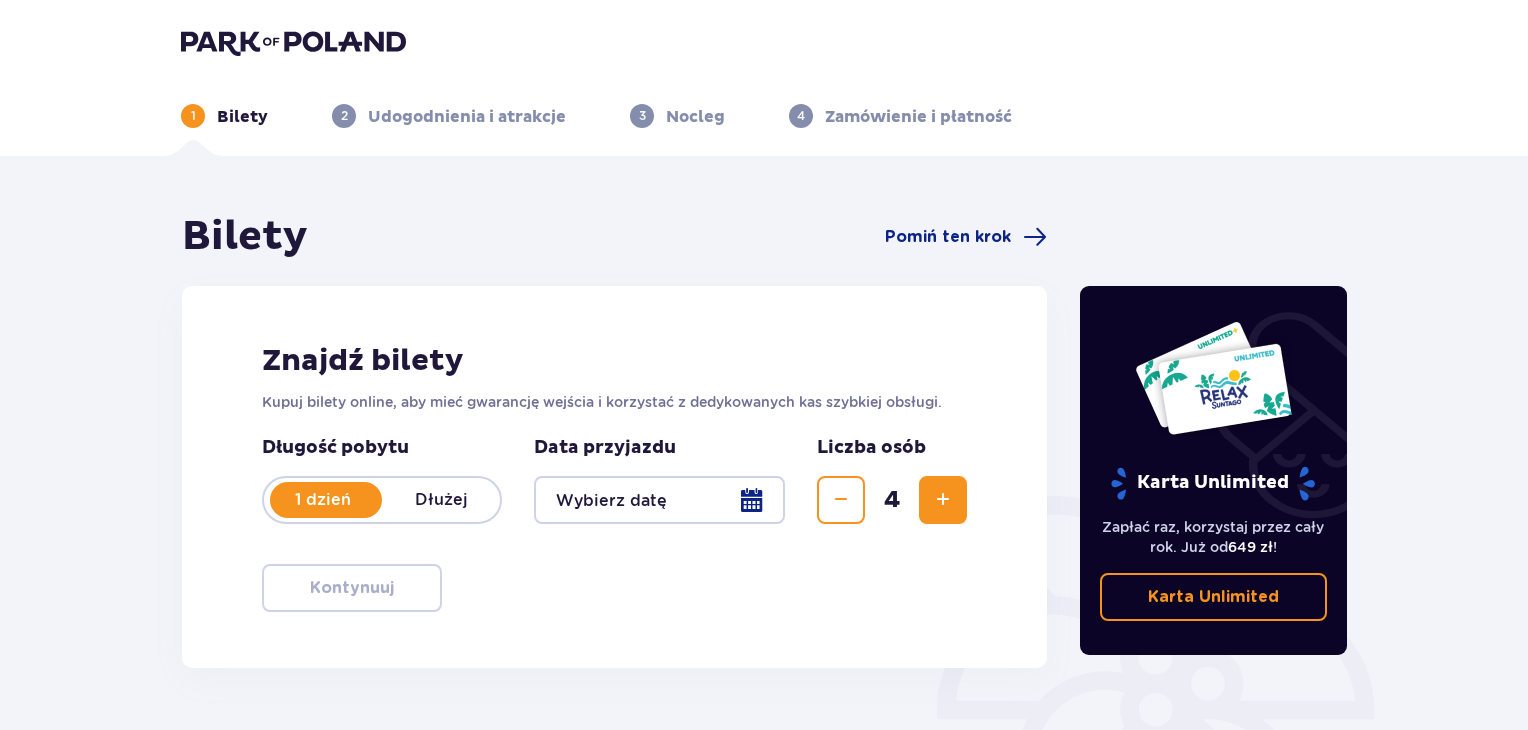click at bounding box center (943, 500) 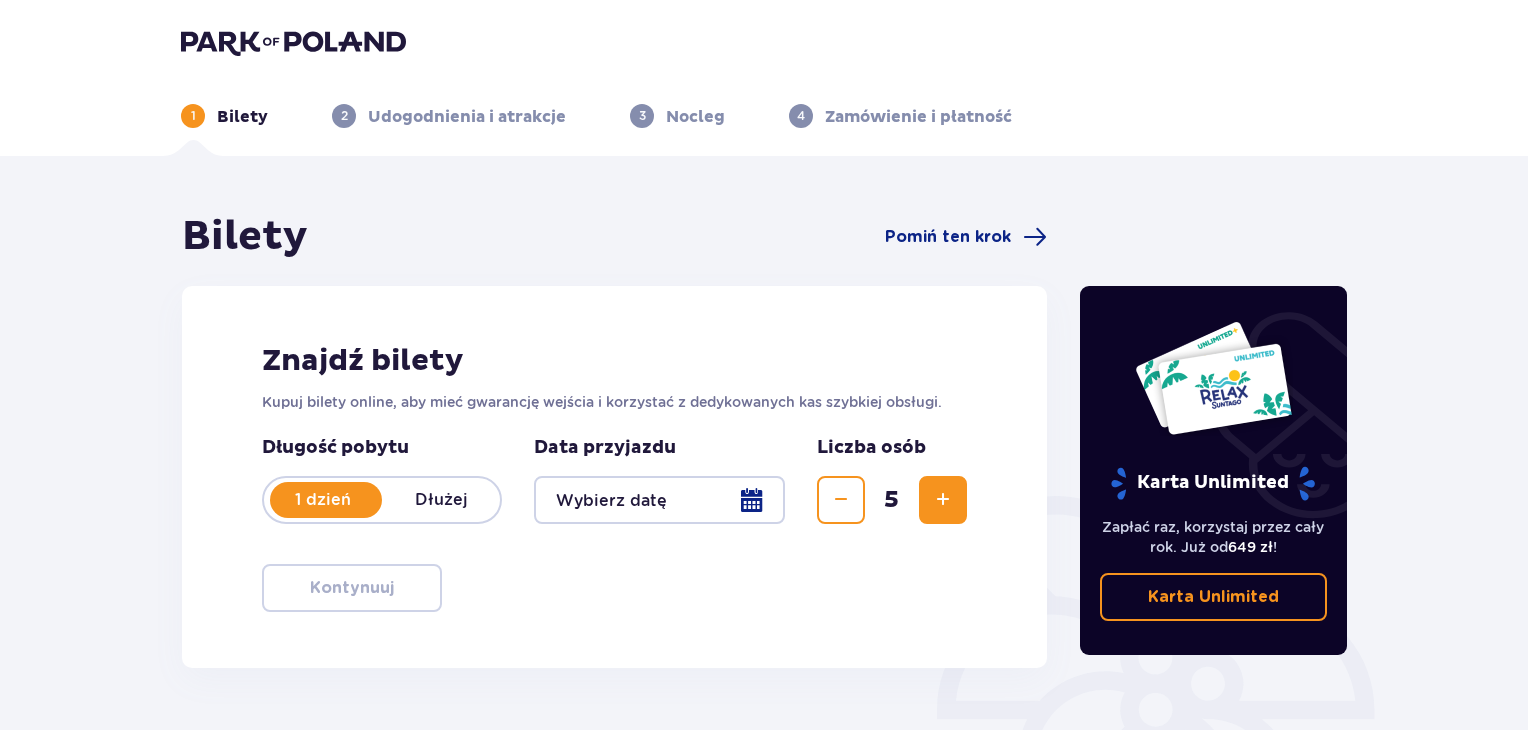 click at bounding box center (659, 500) 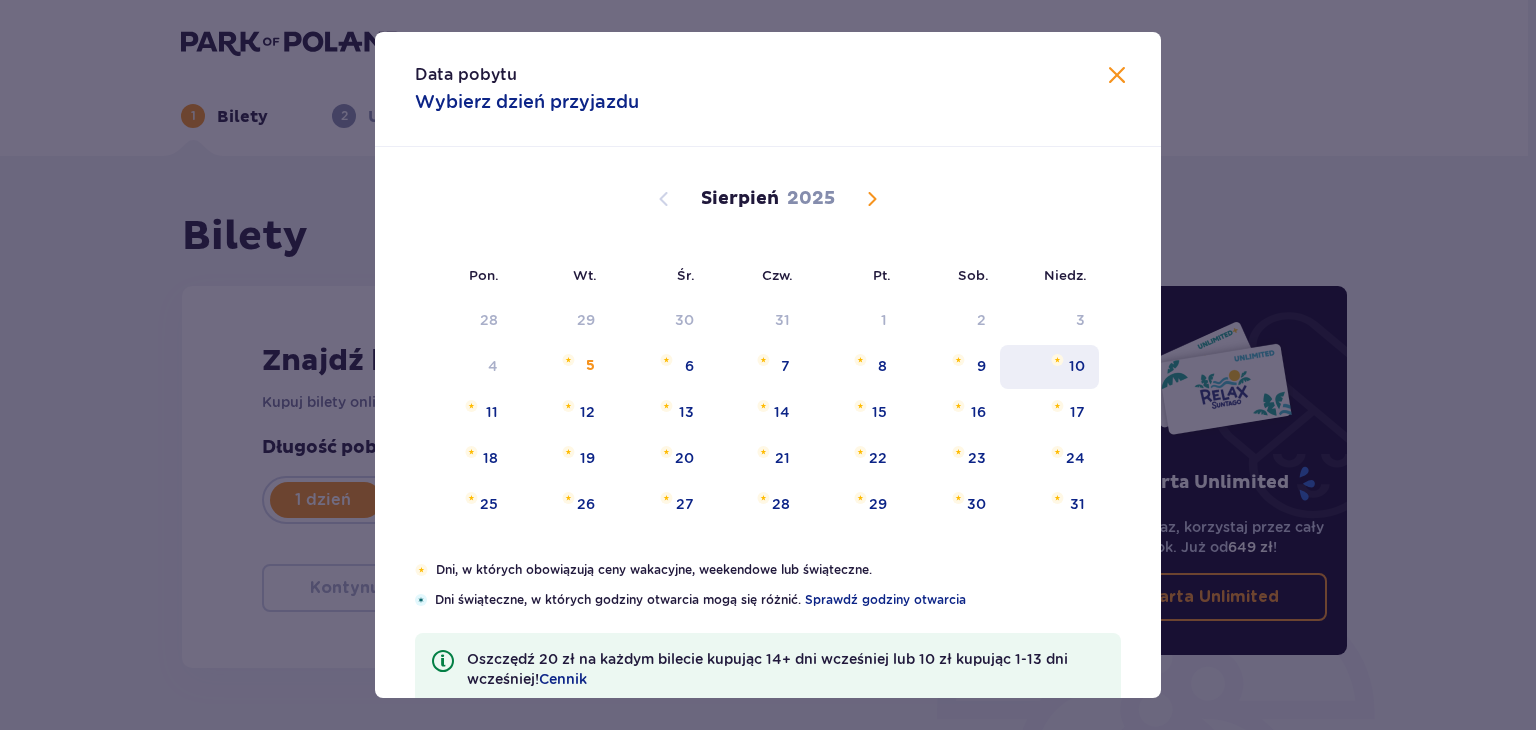click on "10" at bounding box center (1049, 367) 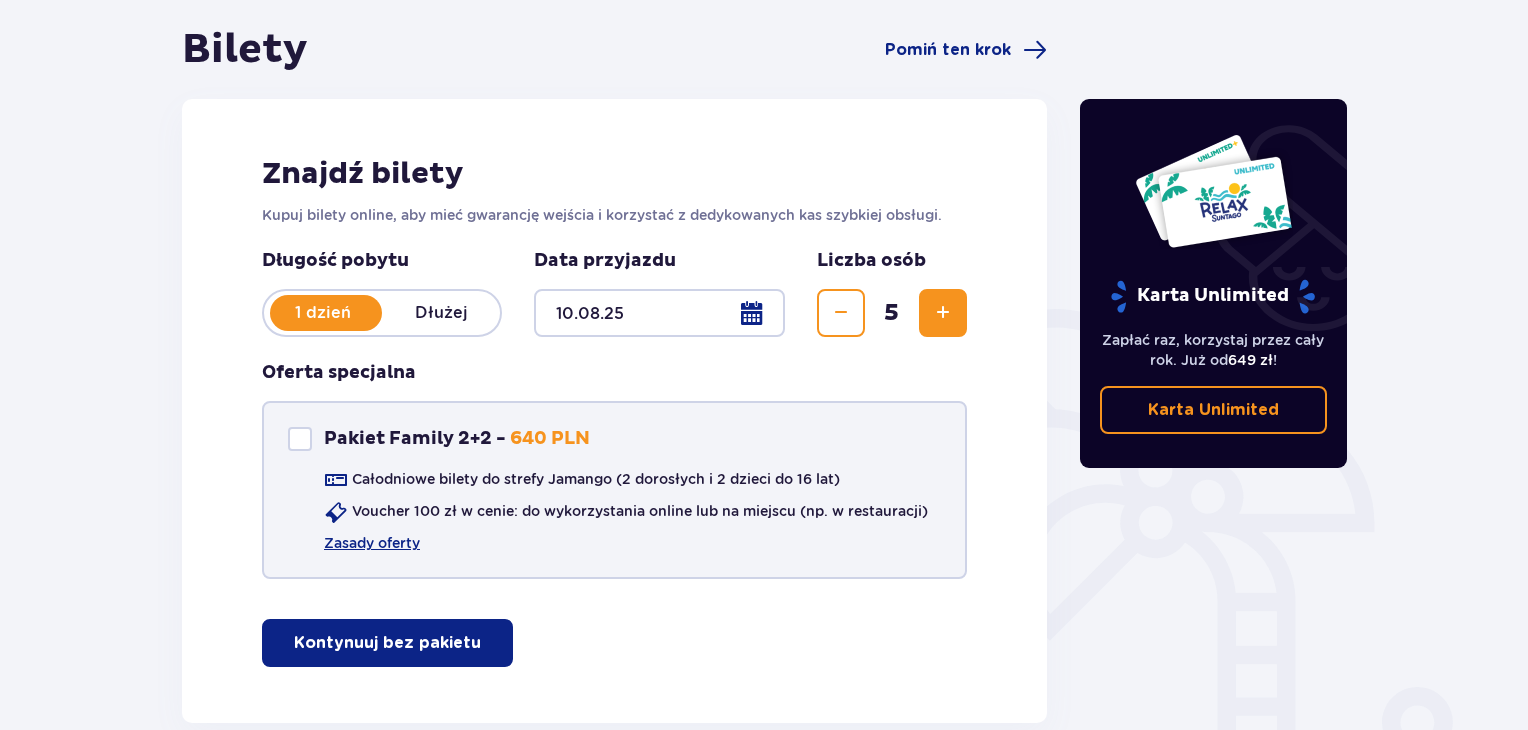 scroll, scrollTop: 200, scrollLeft: 0, axis: vertical 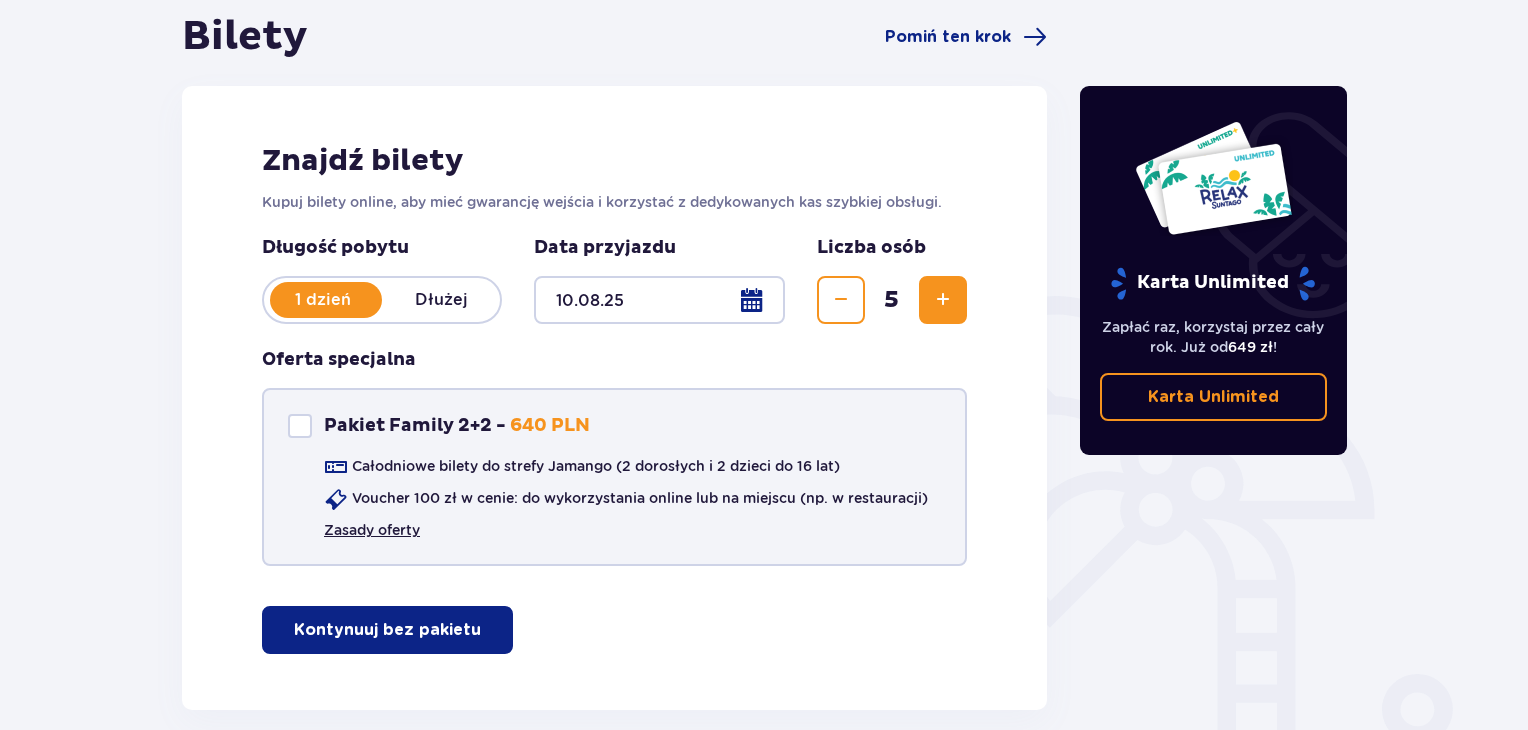 click on "Zasady oferty" at bounding box center [372, 530] 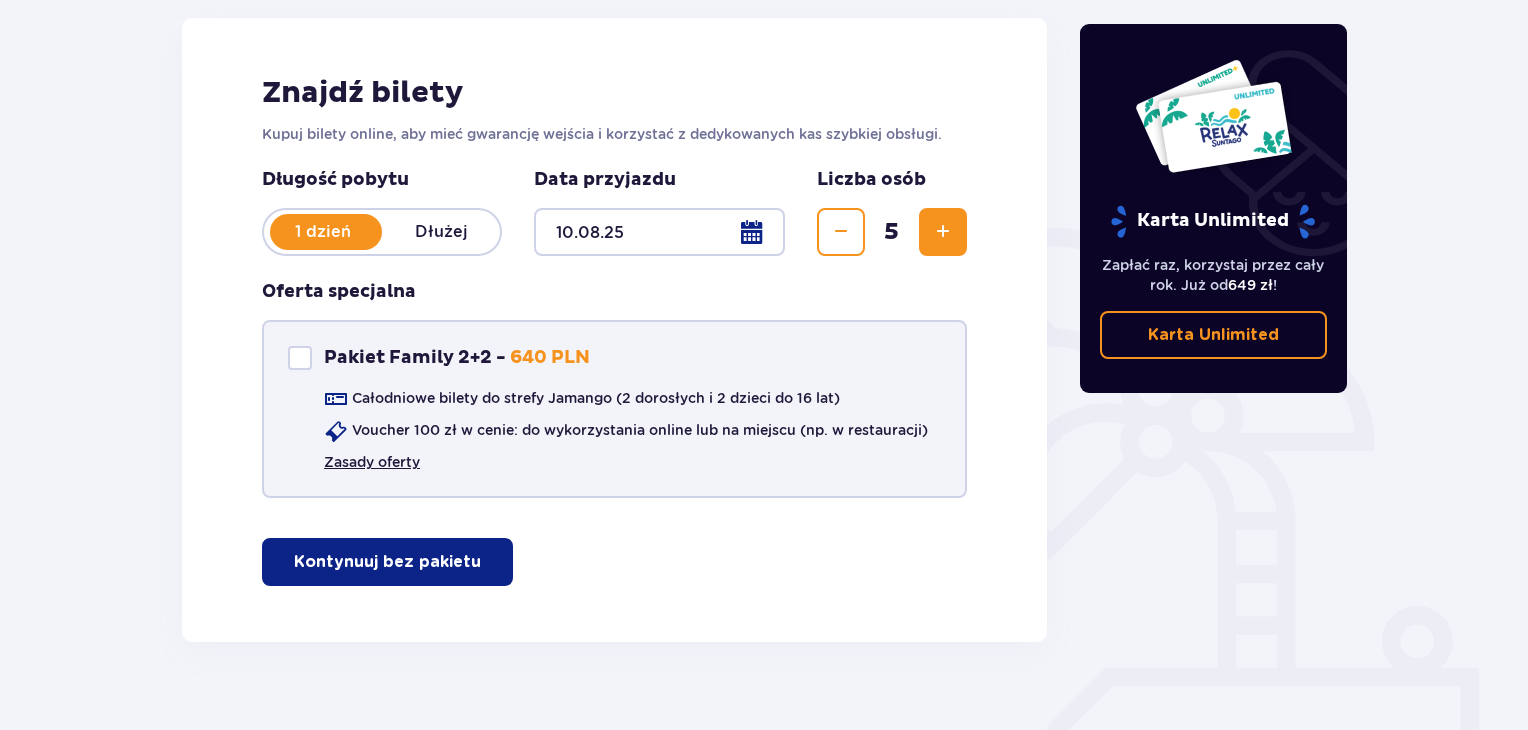 scroll, scrollTop: 200, scrollLeft: 0, axis: vertical 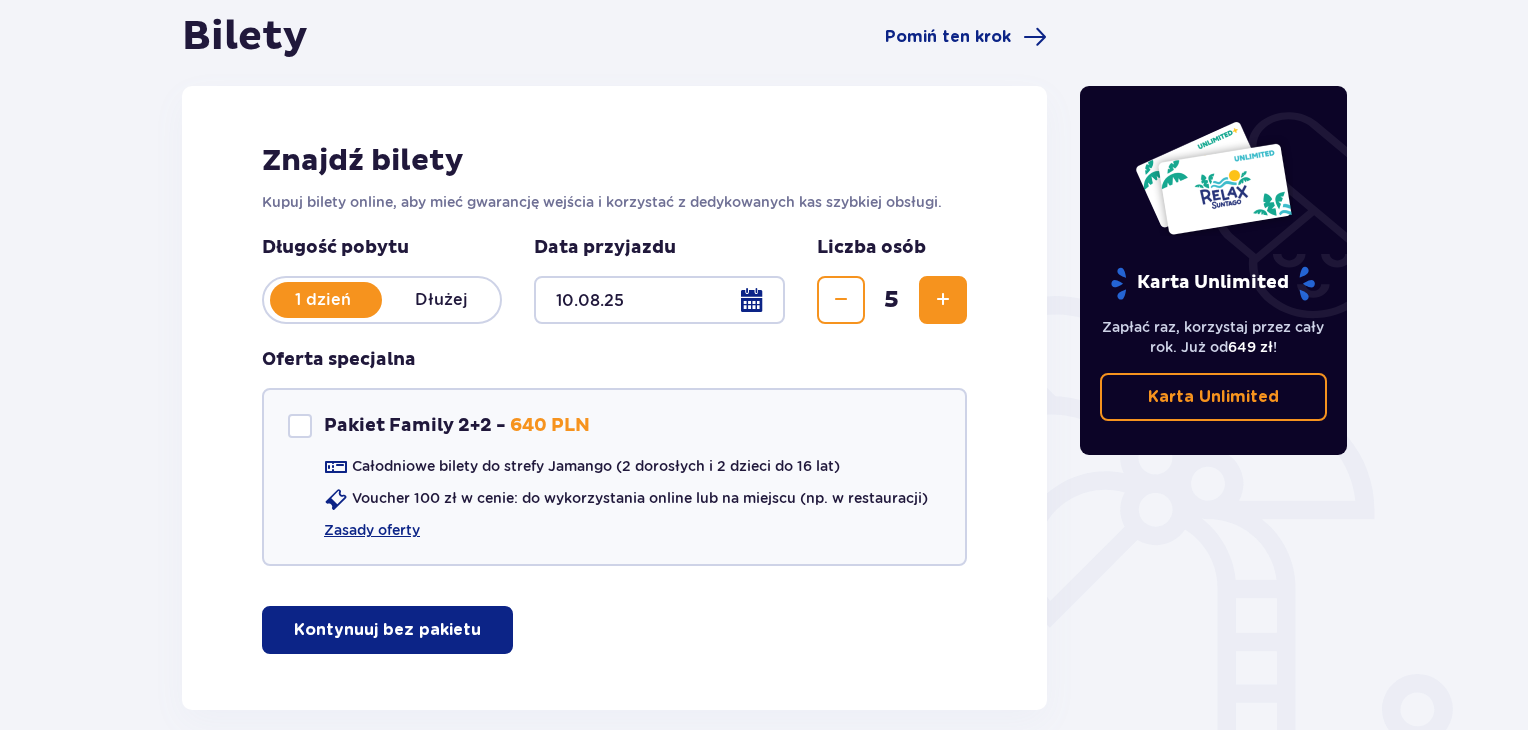 click at bounding box center (485, 630) 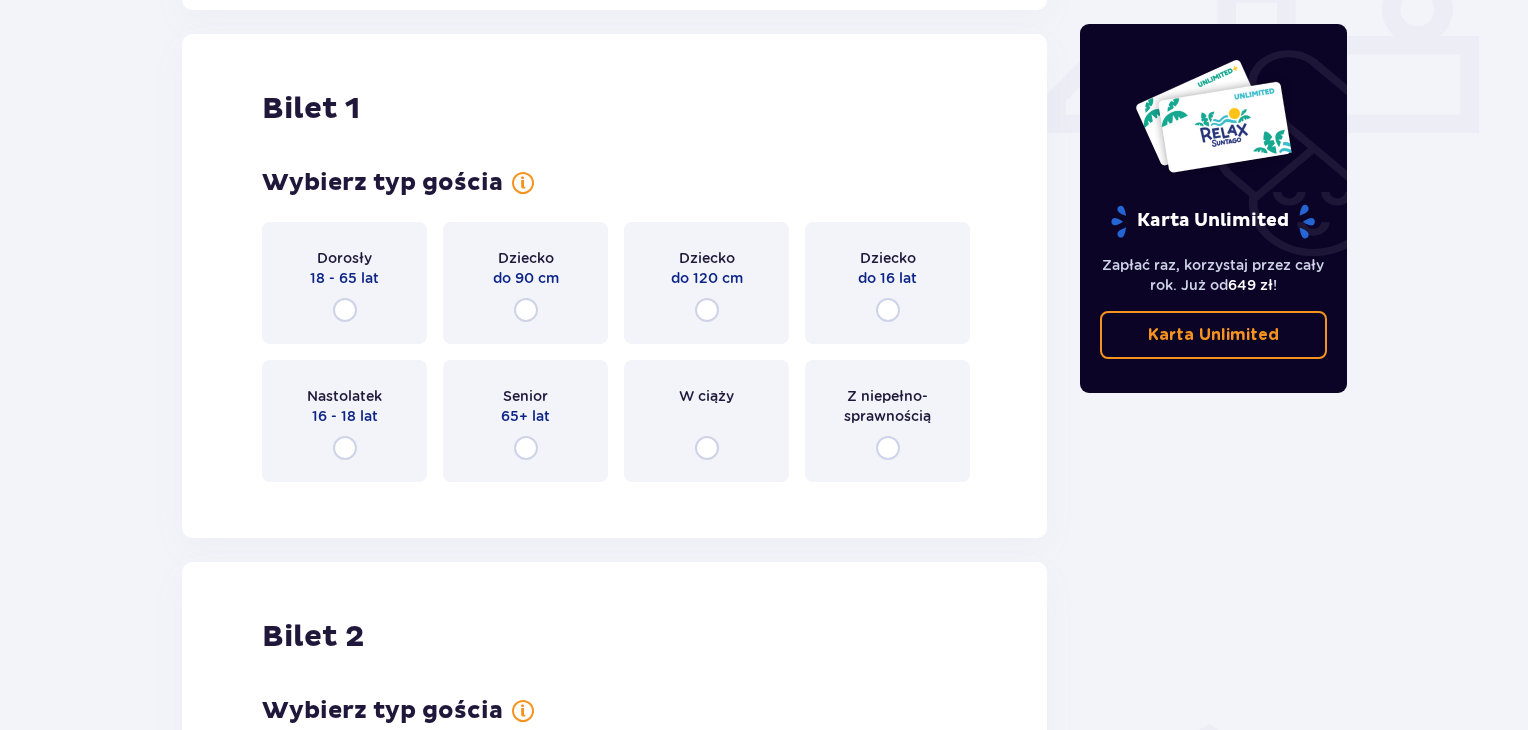 scroll, scrollTop: 909, scrollLeft: 0, axis: vertical 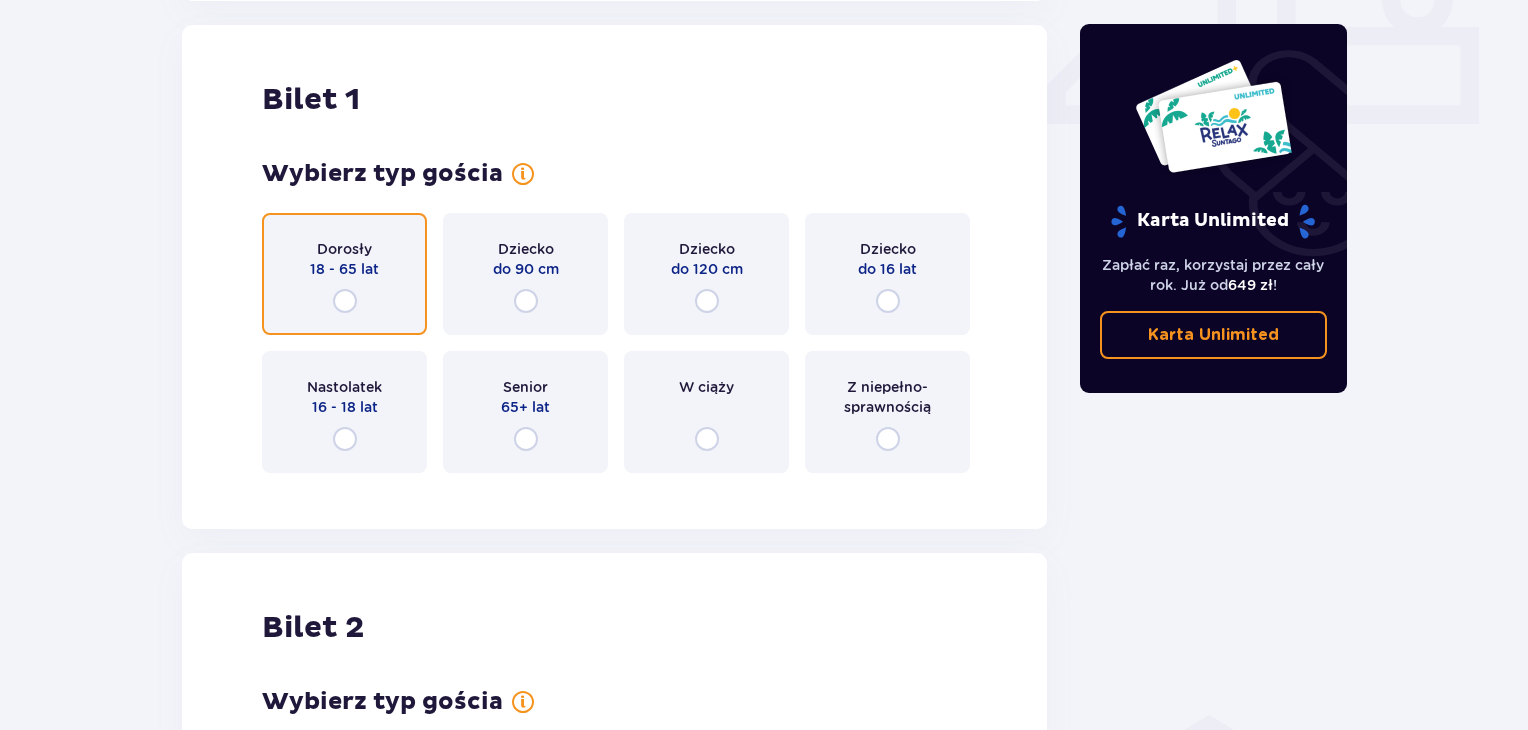 click at bounding box center (345, 301) 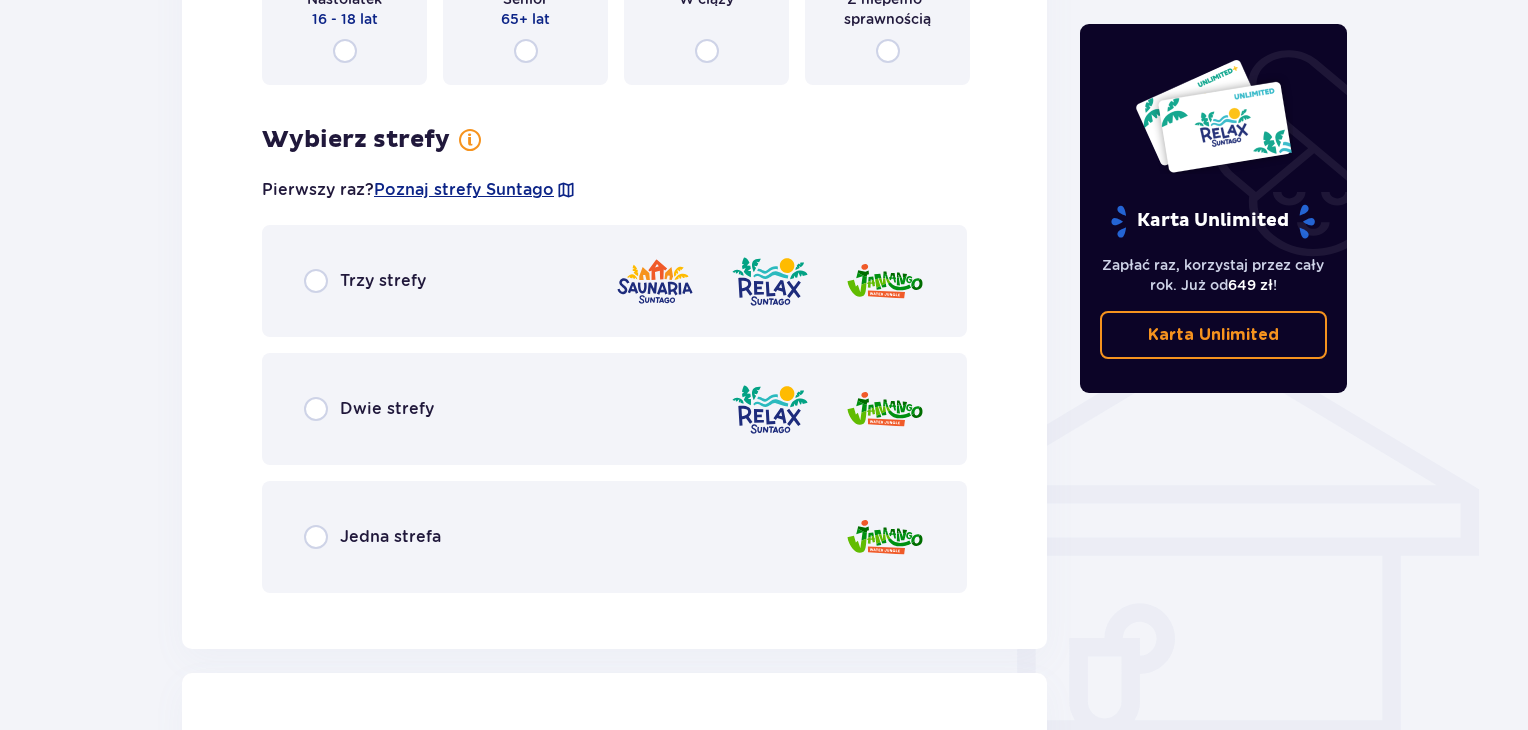 scroll, scrollTop: 1397, scrollLeft: 0, axis: vertical 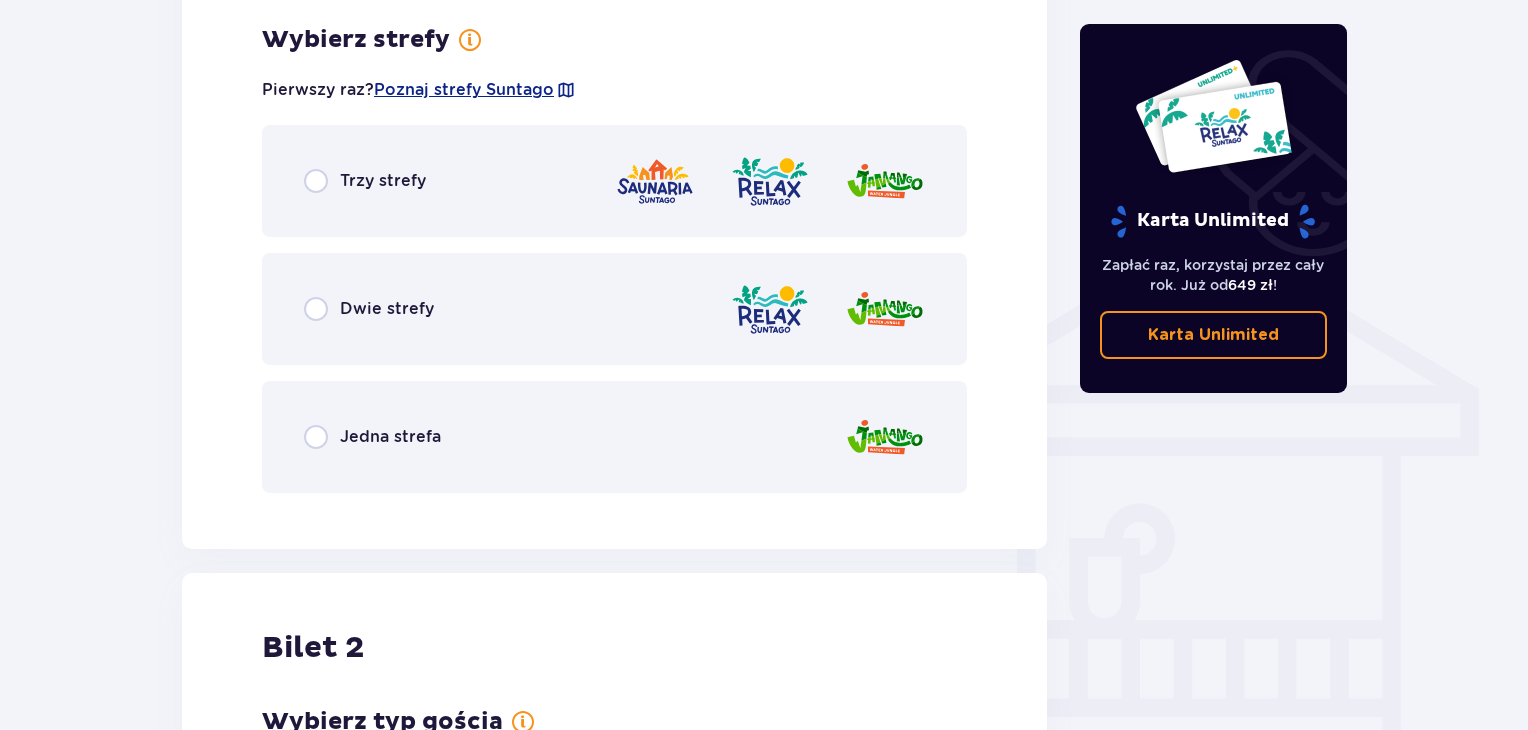 click on "Dwie strefy" at bounding box center (369, 309) 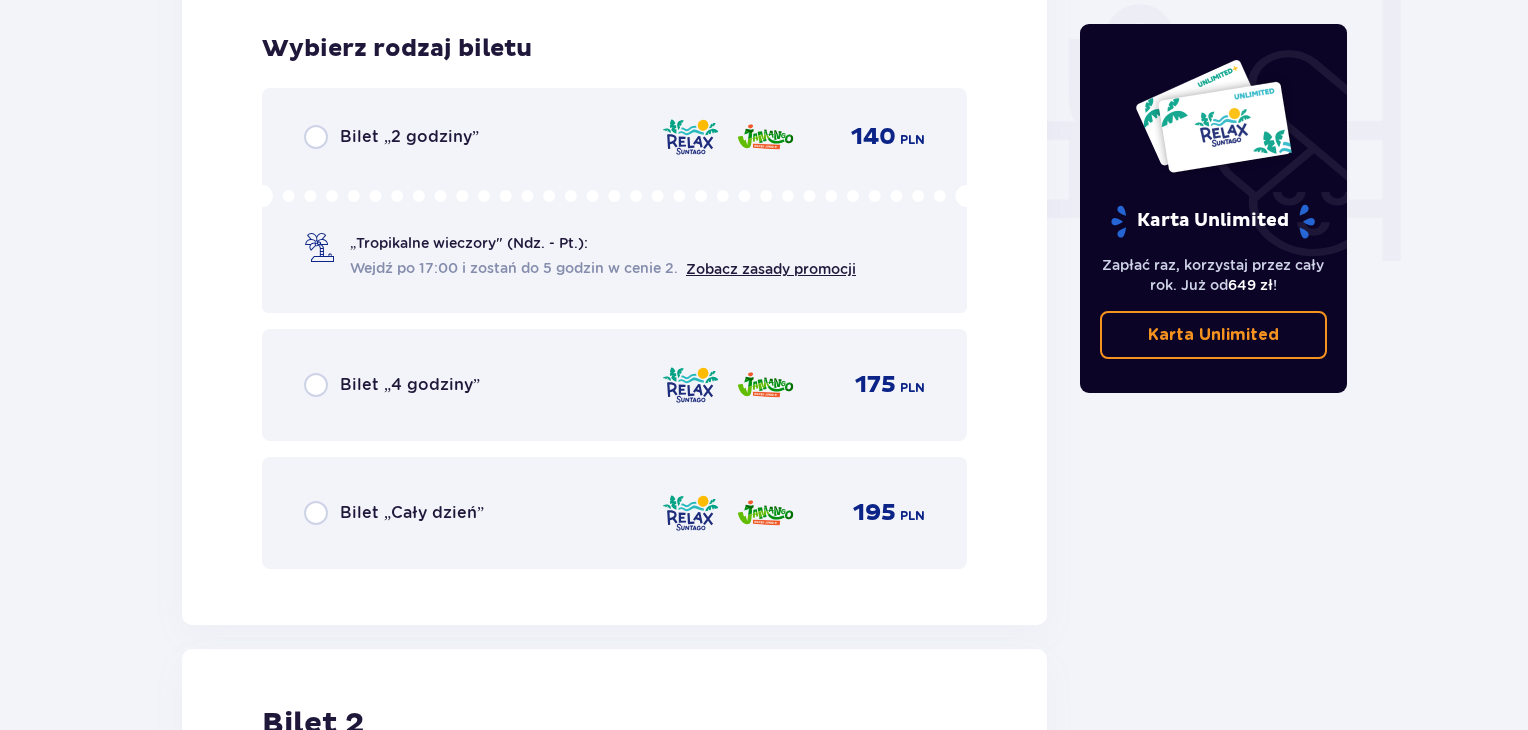scroll, scrollTop: 1905, scrollLeft: 0, axis: vertical 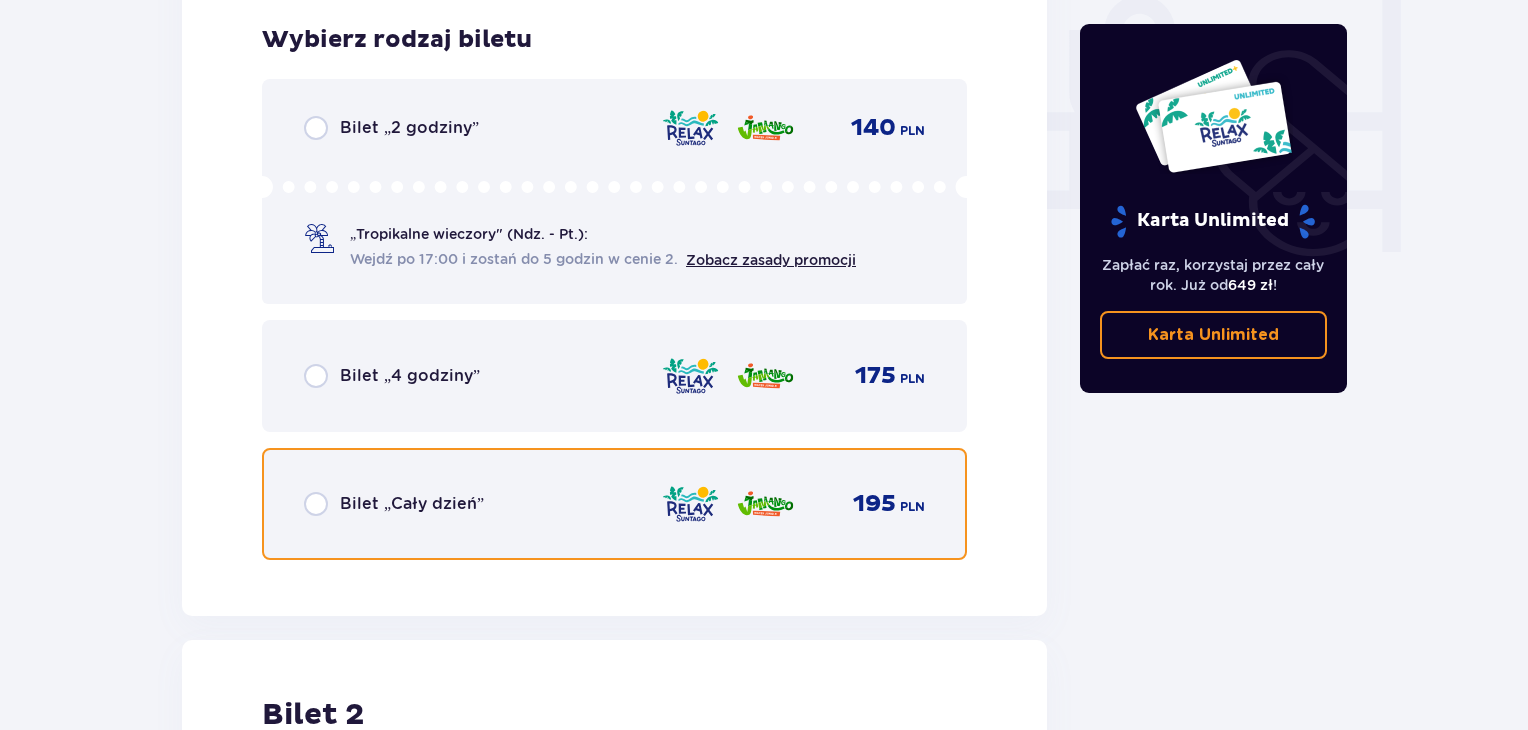 click at bounding box center (316, 504) 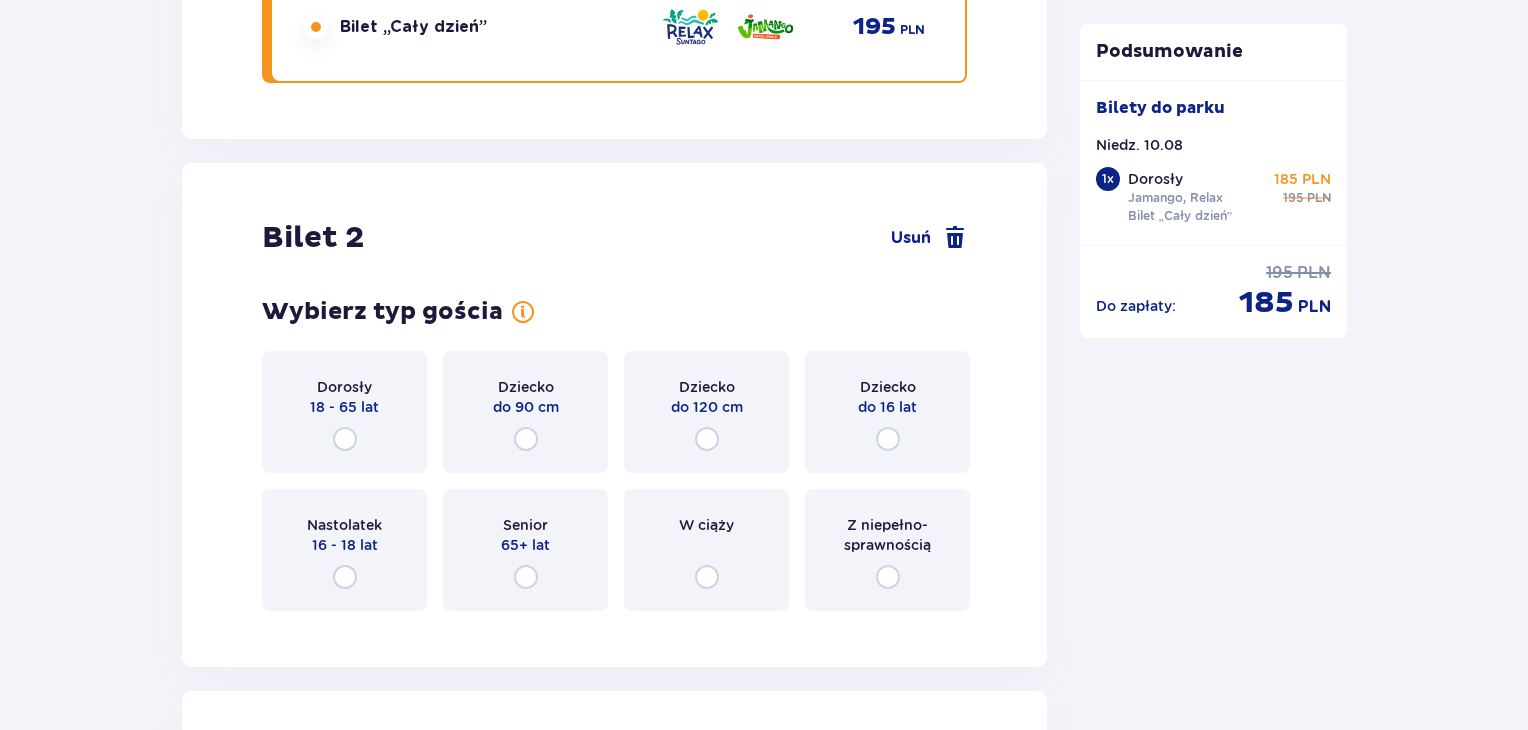 scroll, scrollTop: 2435, scrollLeft: 0, axis: vertical 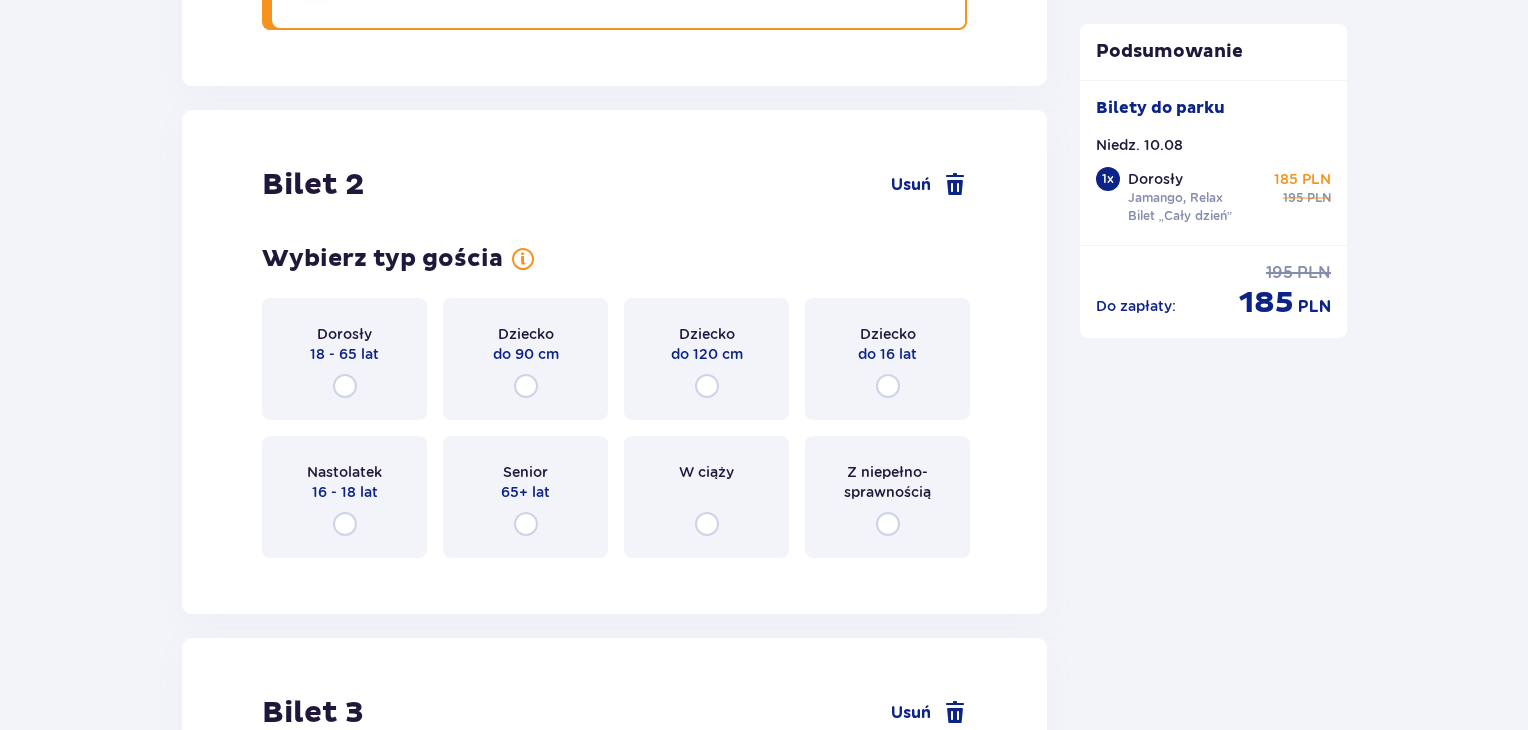 click on "Dorosły 18 - 65 lat" at bounding box center (344, 359) 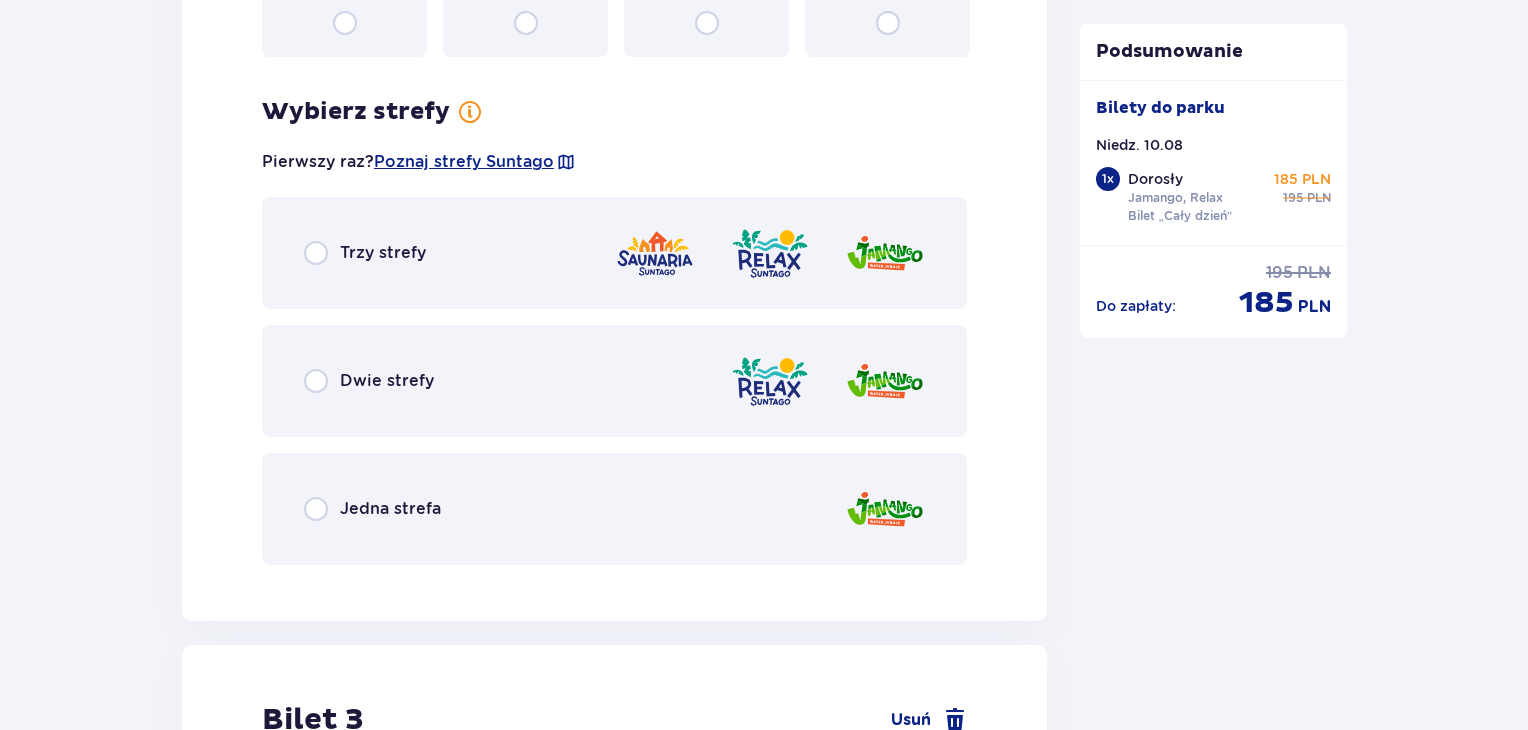 scroll, scrollTop: 3007, scrollLeft: 0, axis: vertical 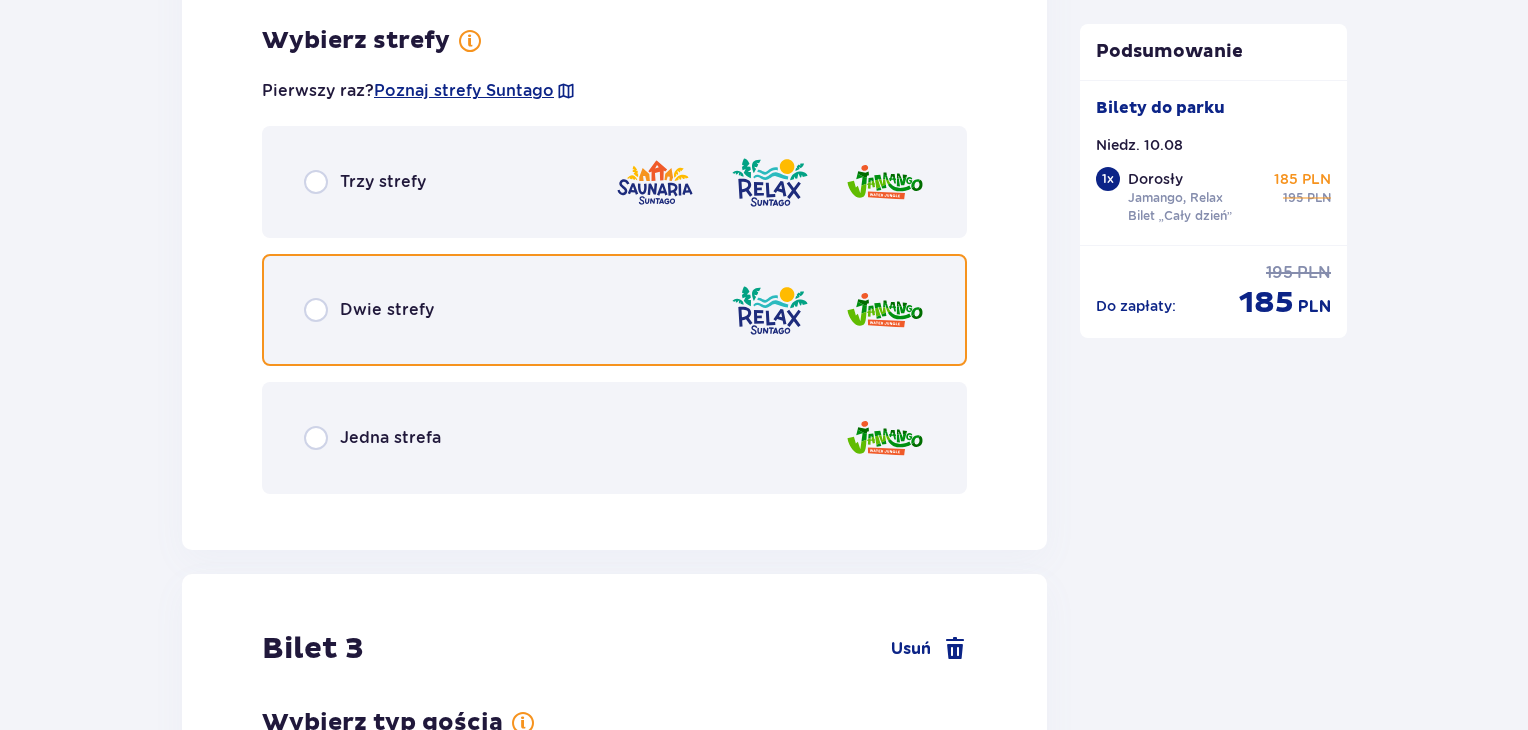 click at bounding box center [316, 310] 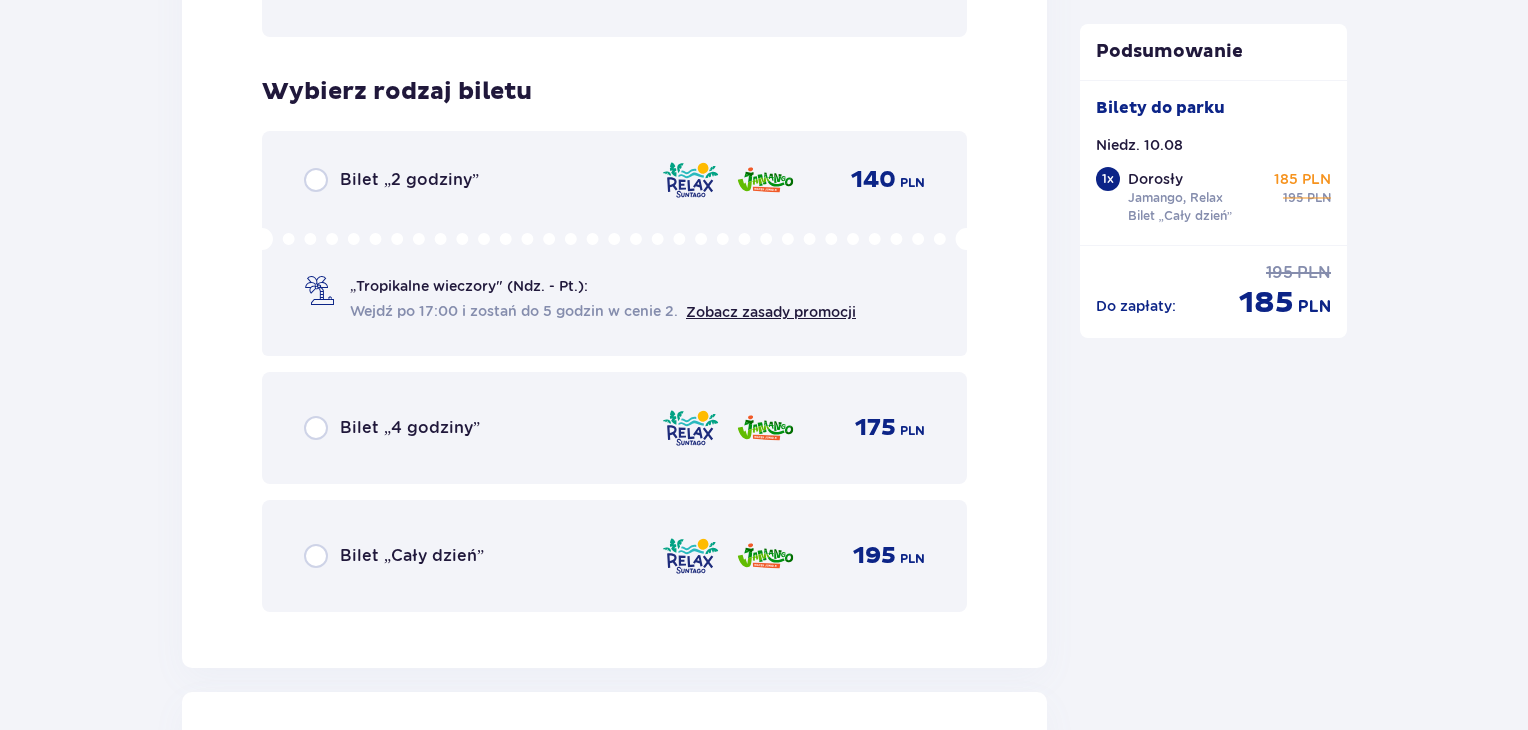 scroll, scrollTop: 3515, scrollLeft: 0, axis: vertical 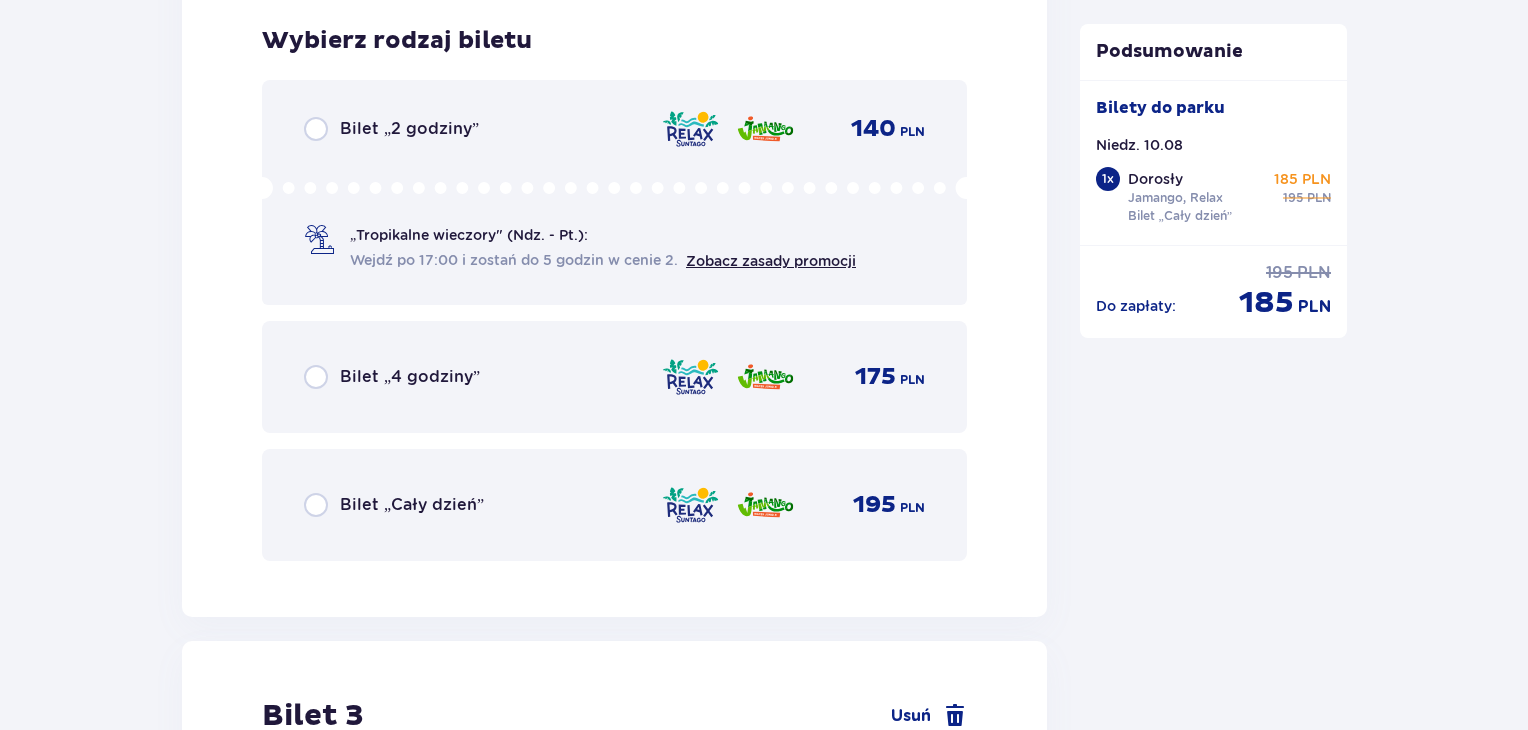 click on "Bilet „Cały dzień”" at bounding box center [394, 505] 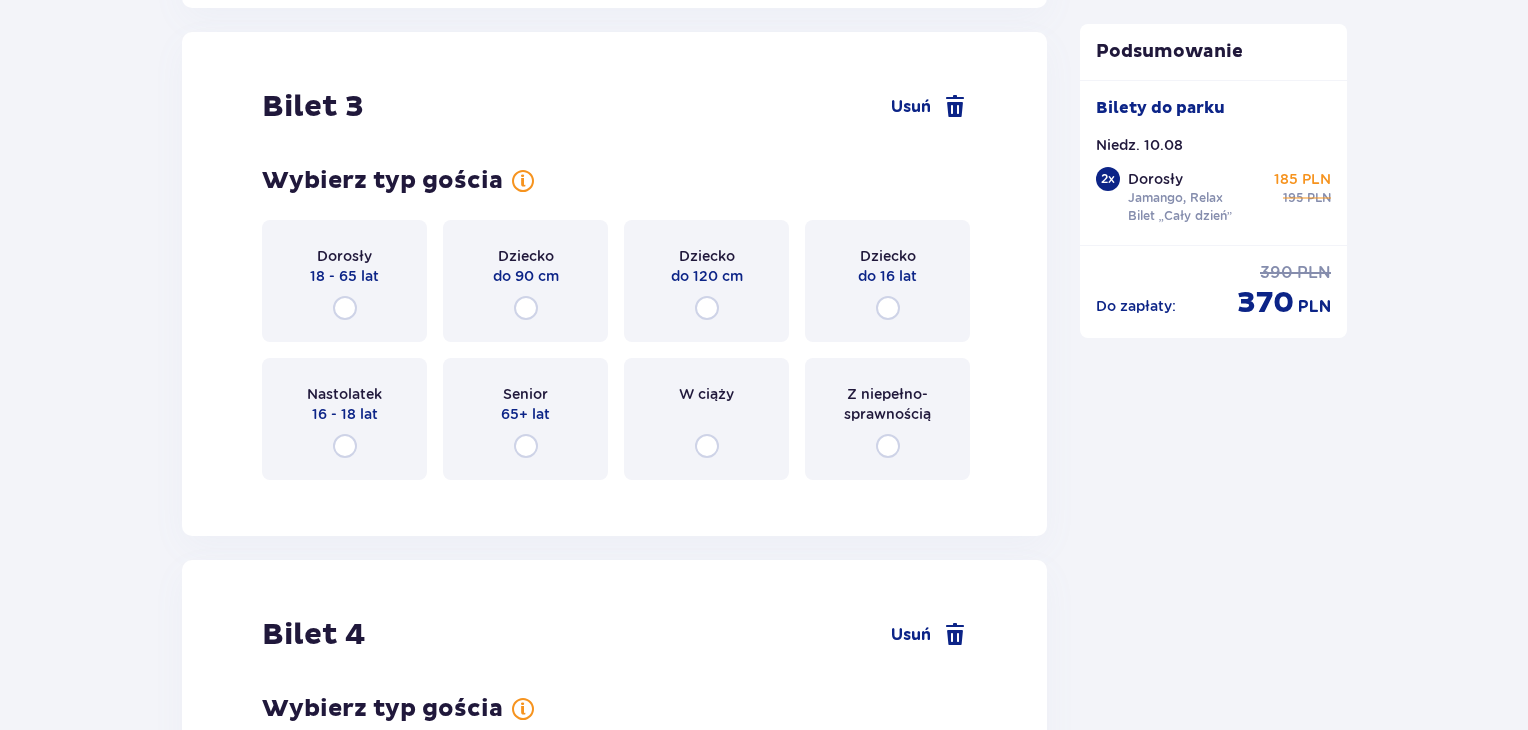 scroll, scrollTop: 4129, scrollLeft: 0, axis: vertical 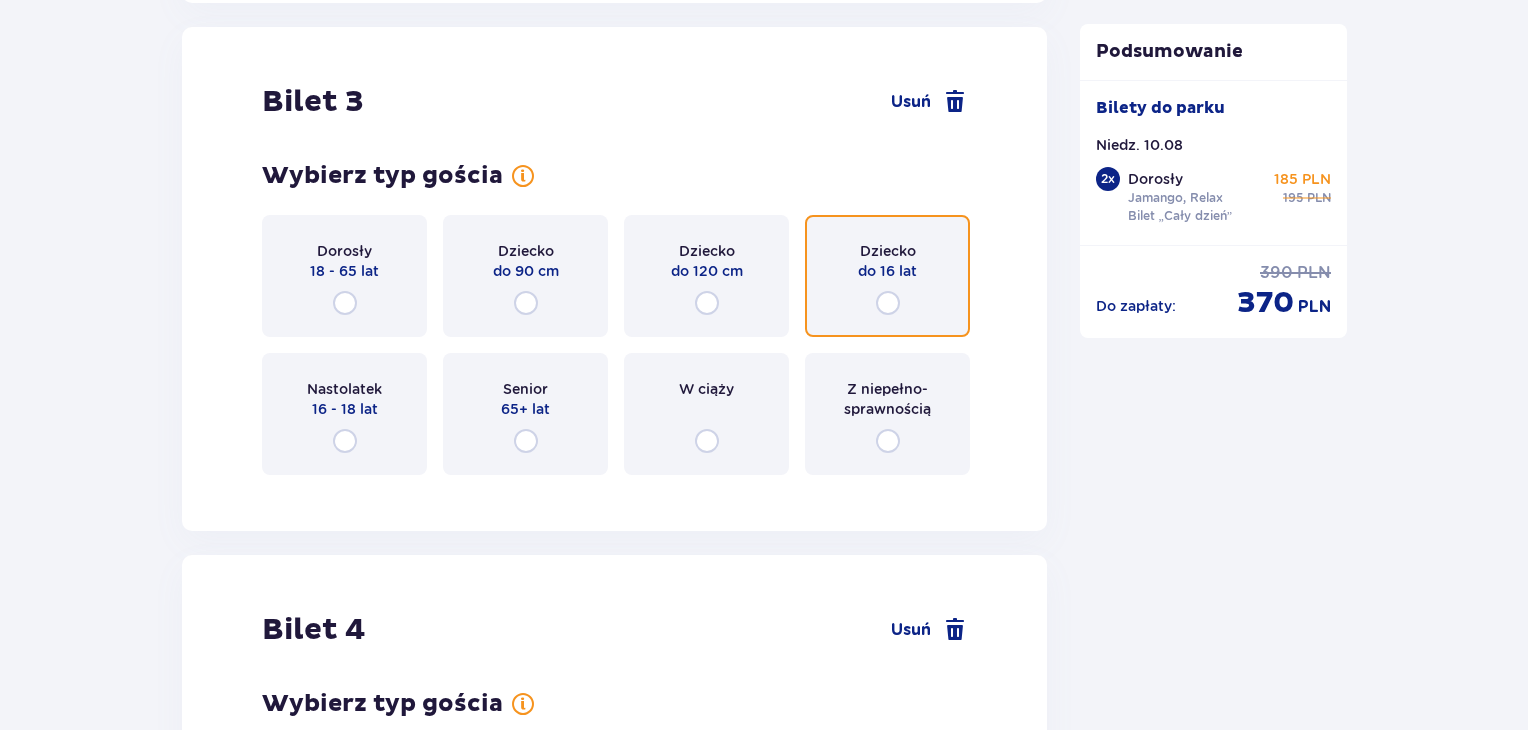 click at bounding box center (888, 303) 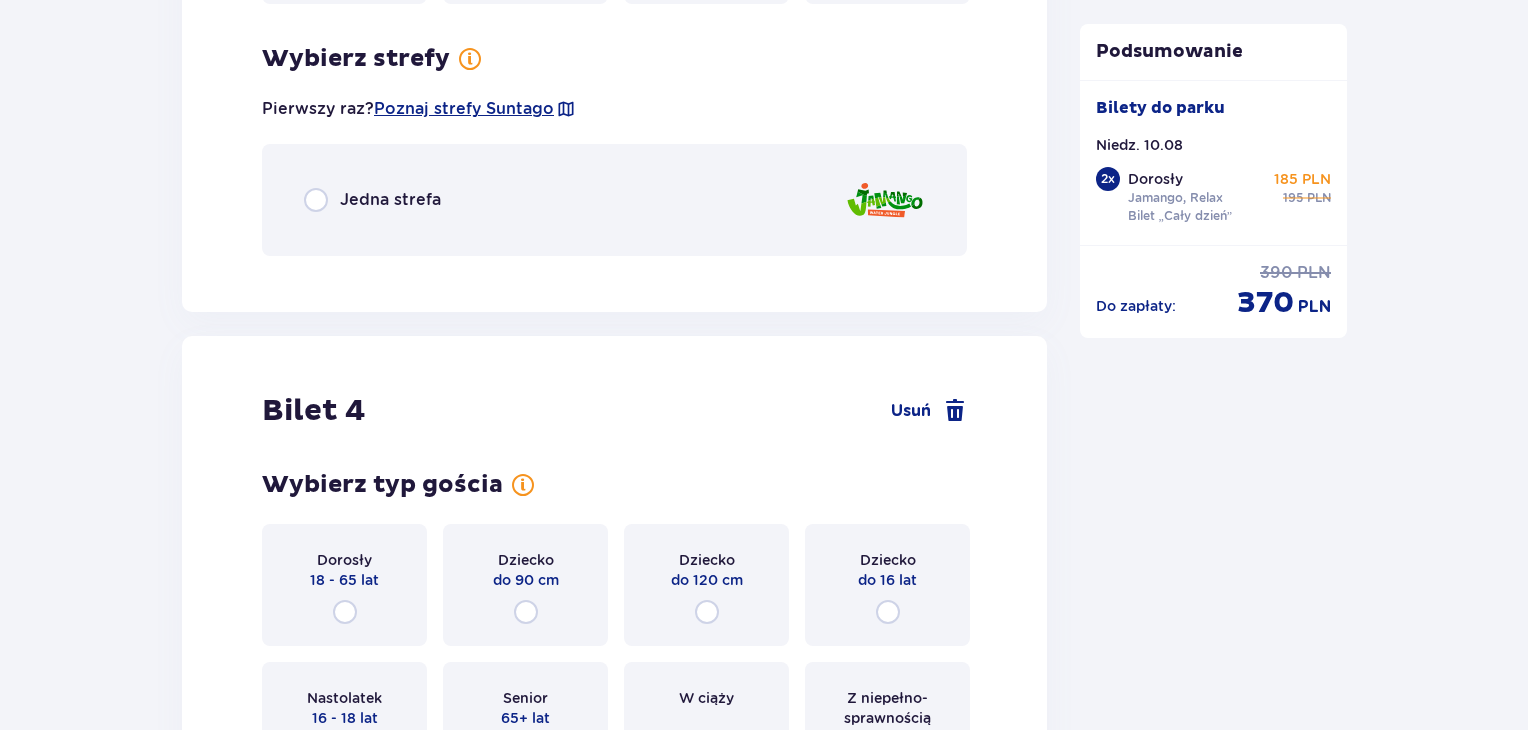 scroll, scrollTop: 4617, scrollLeft: 0, axis: vertical 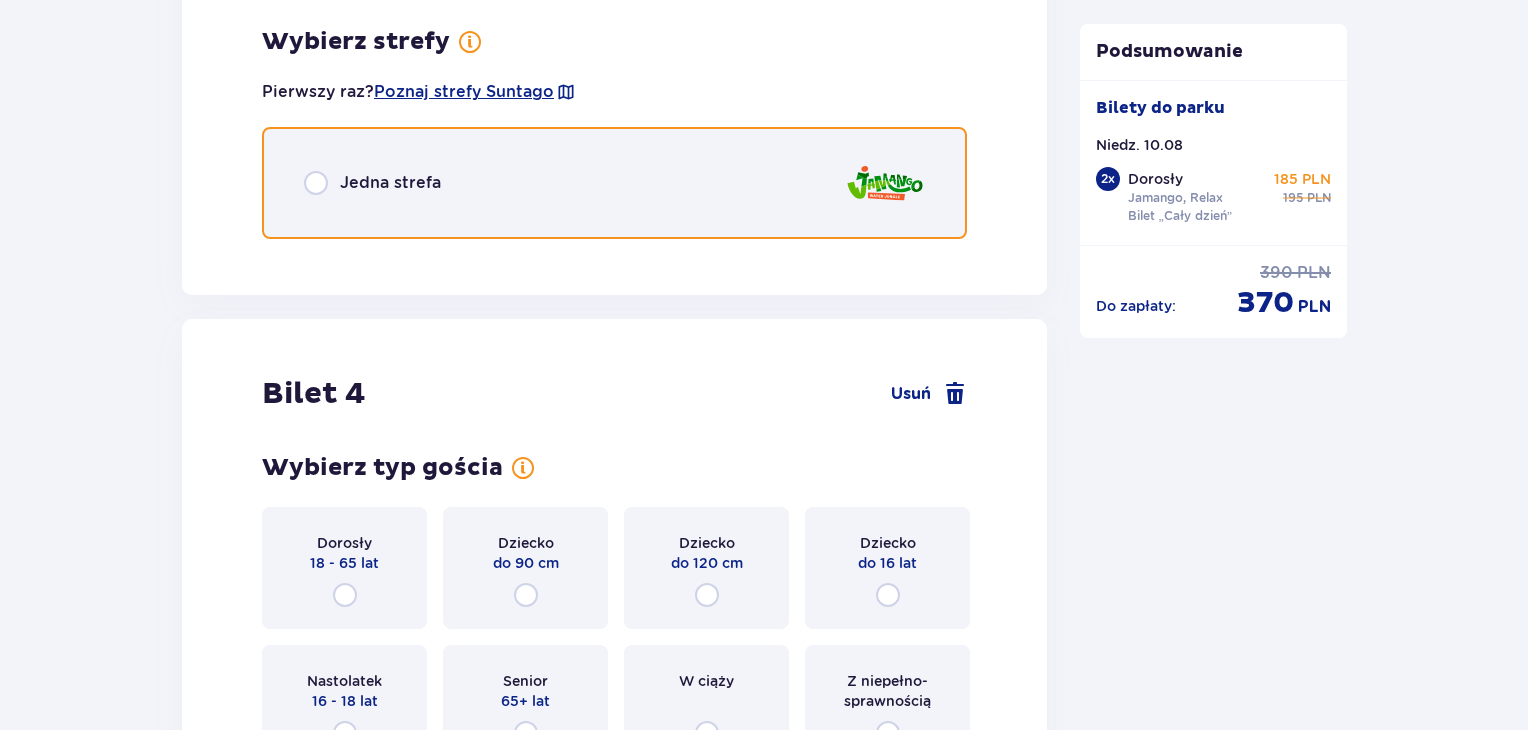 click at bounding box center (316, 183) 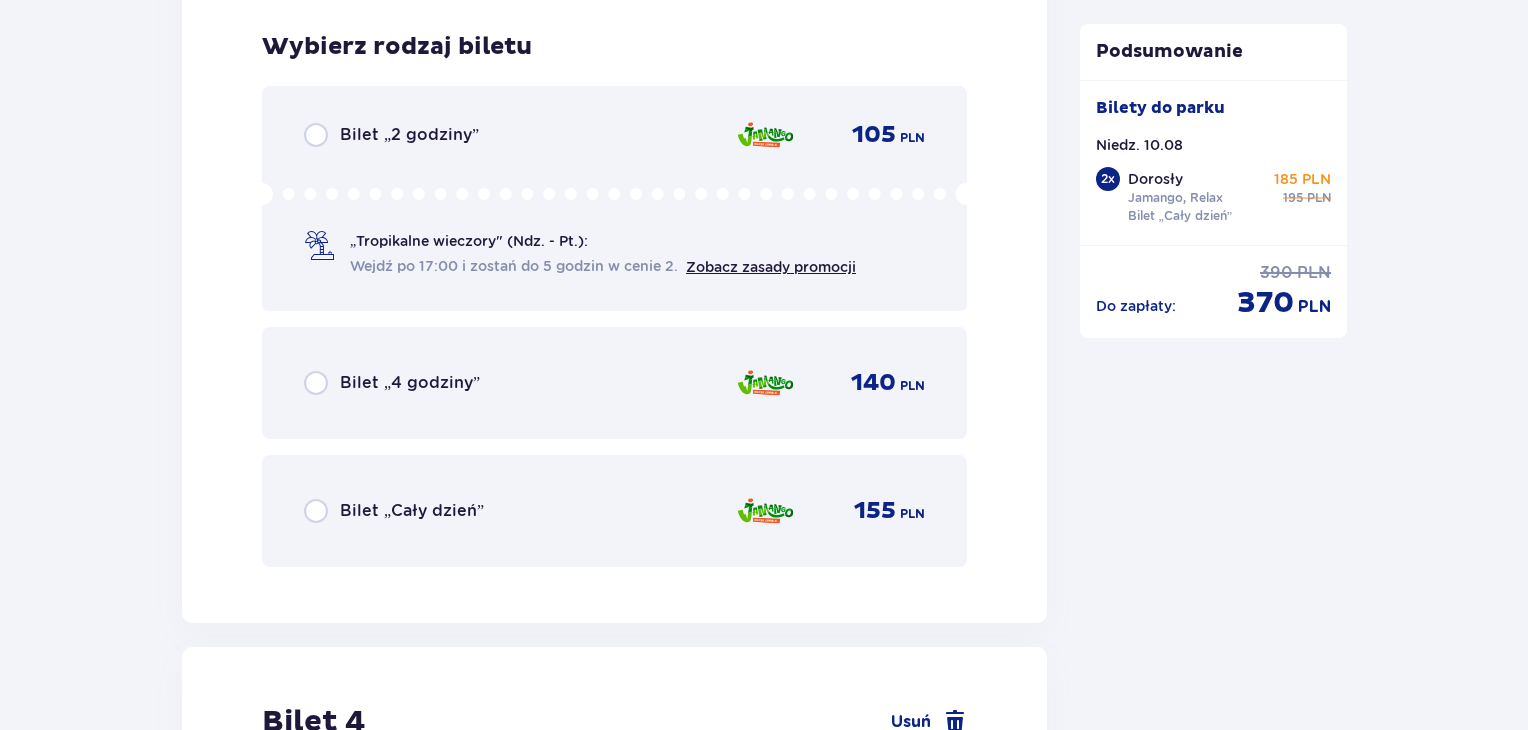 scroll, scrollTop: 4869, scrollLeft: 0, axis: vertical 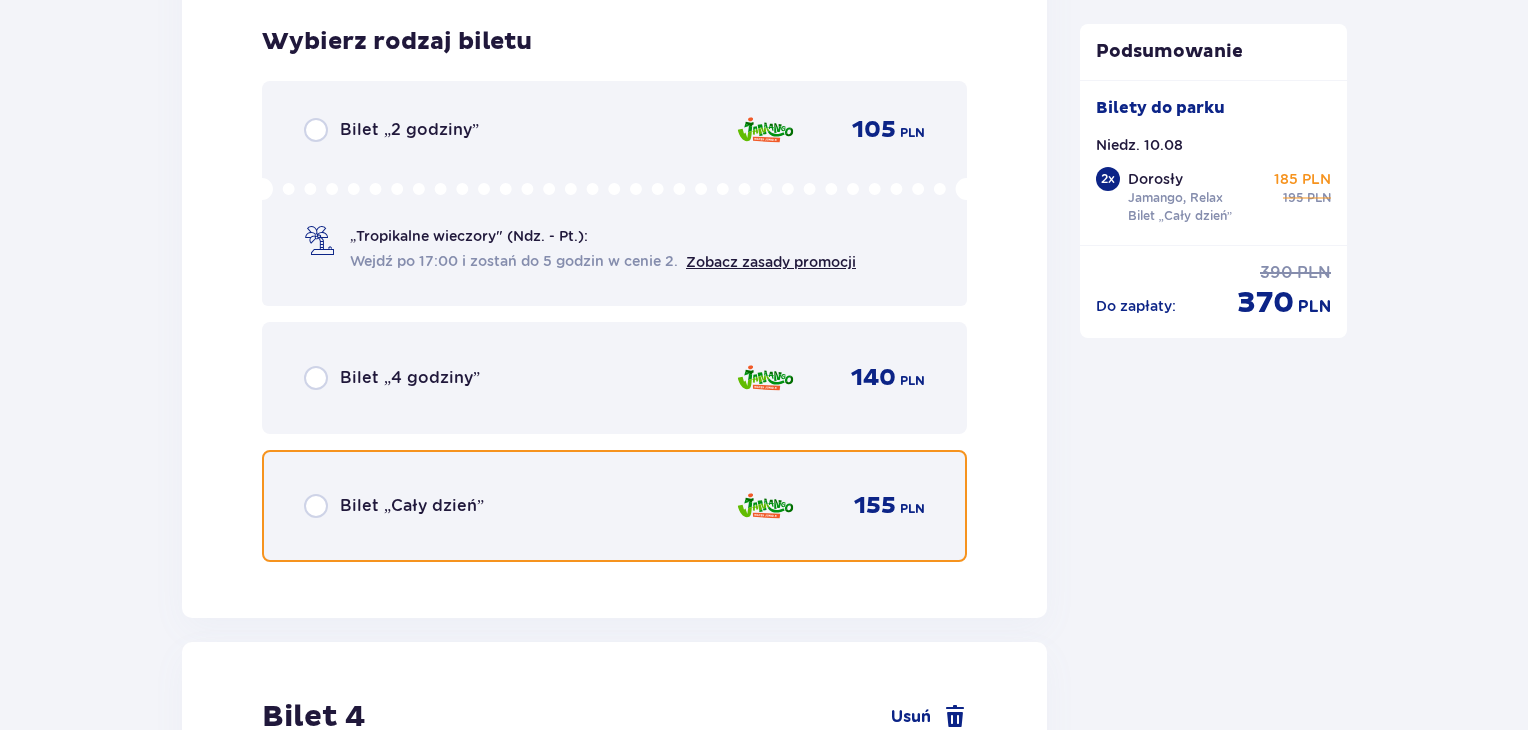click at bounding box center (316, 506) 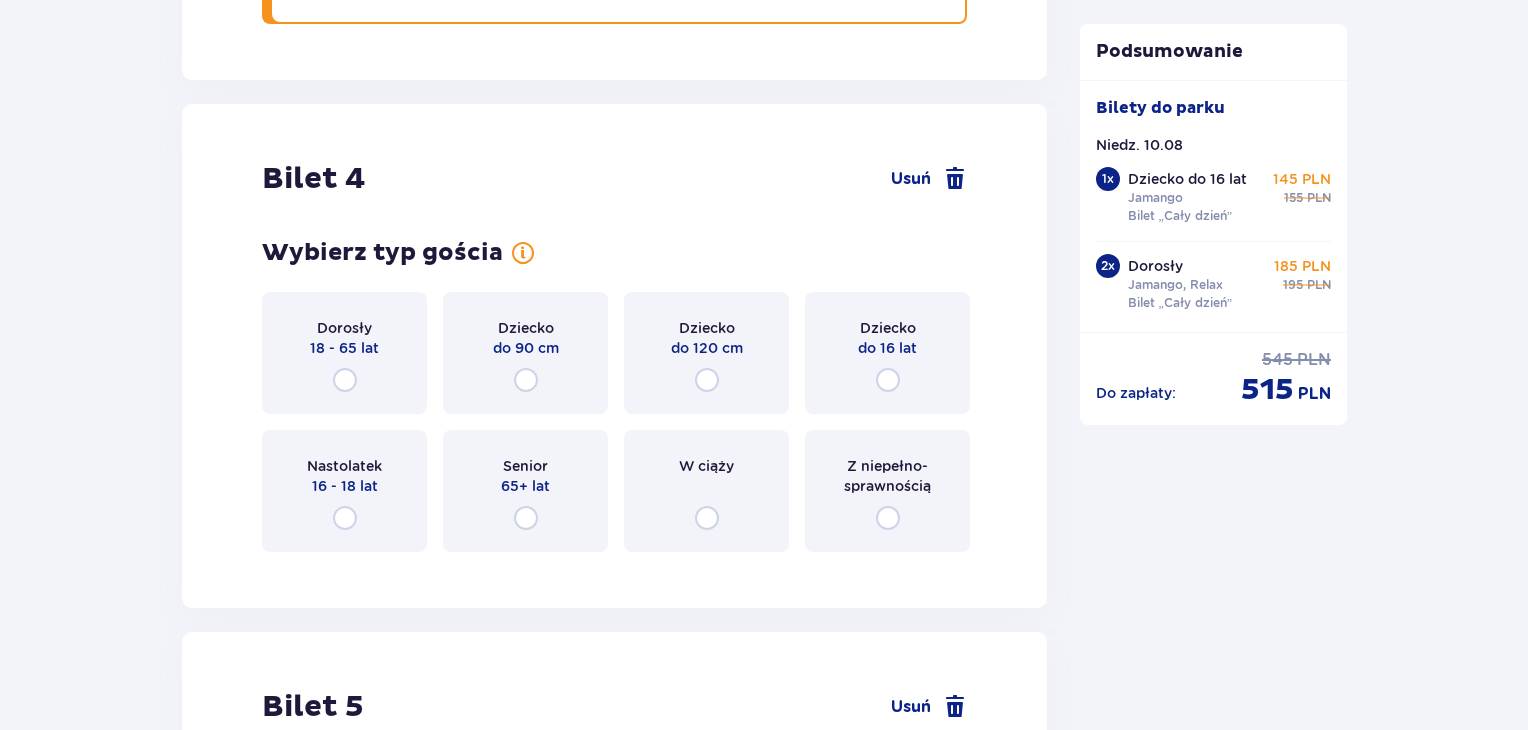 scroll, scrollTop: 5484, scrollLeft: 0, axis: vertical 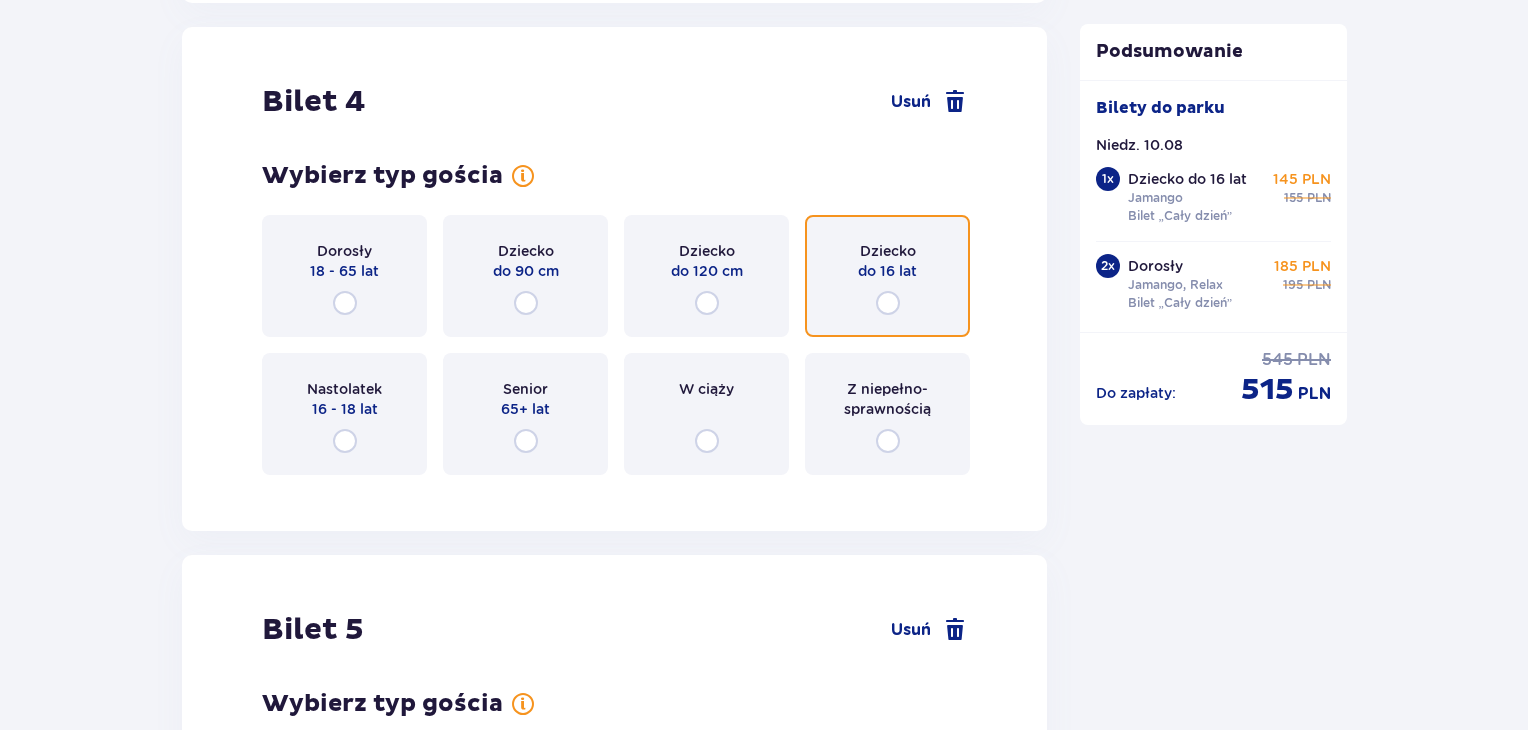 click at bounding box center (888, 303) 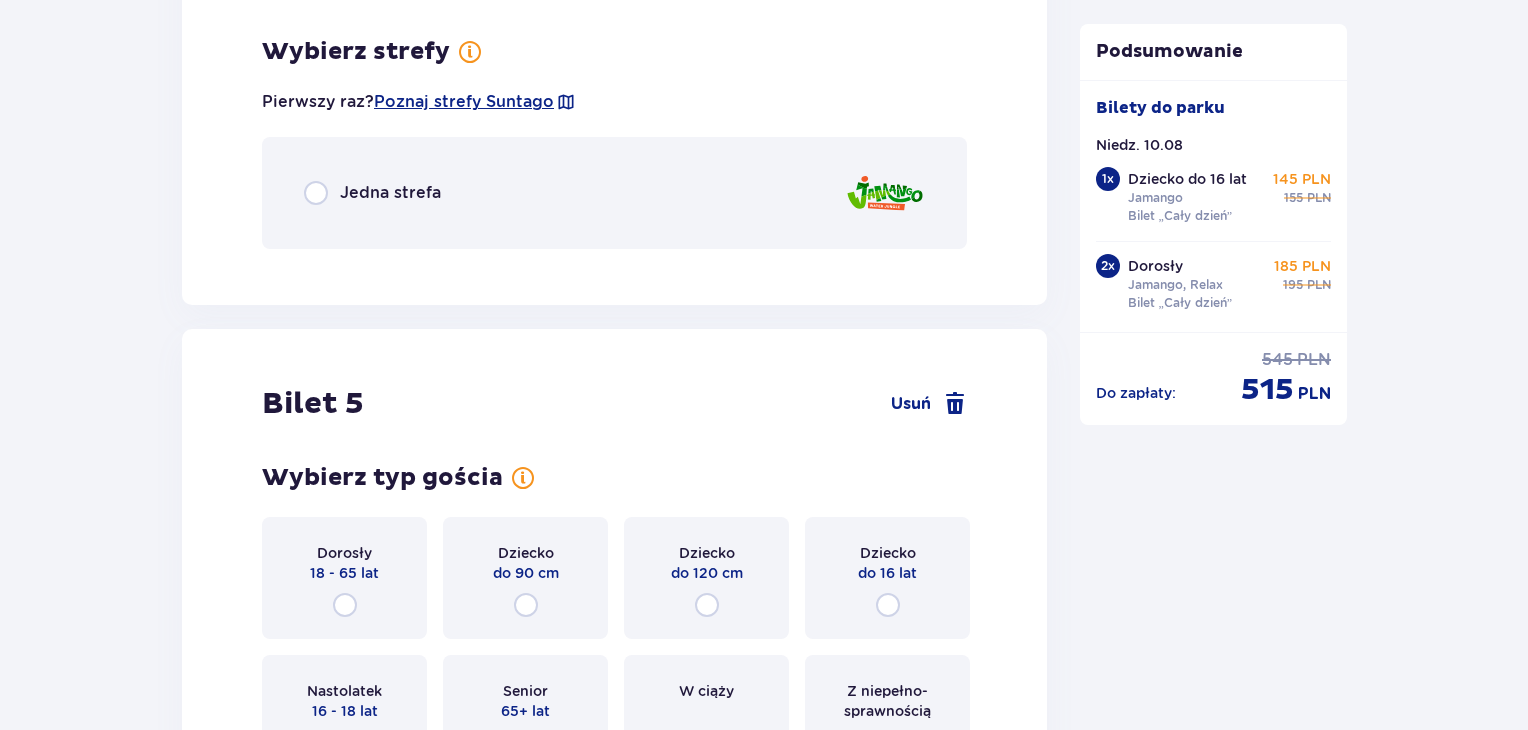 scroll, scrollTop: 5972, scrollLeft: 0, axis: vertical 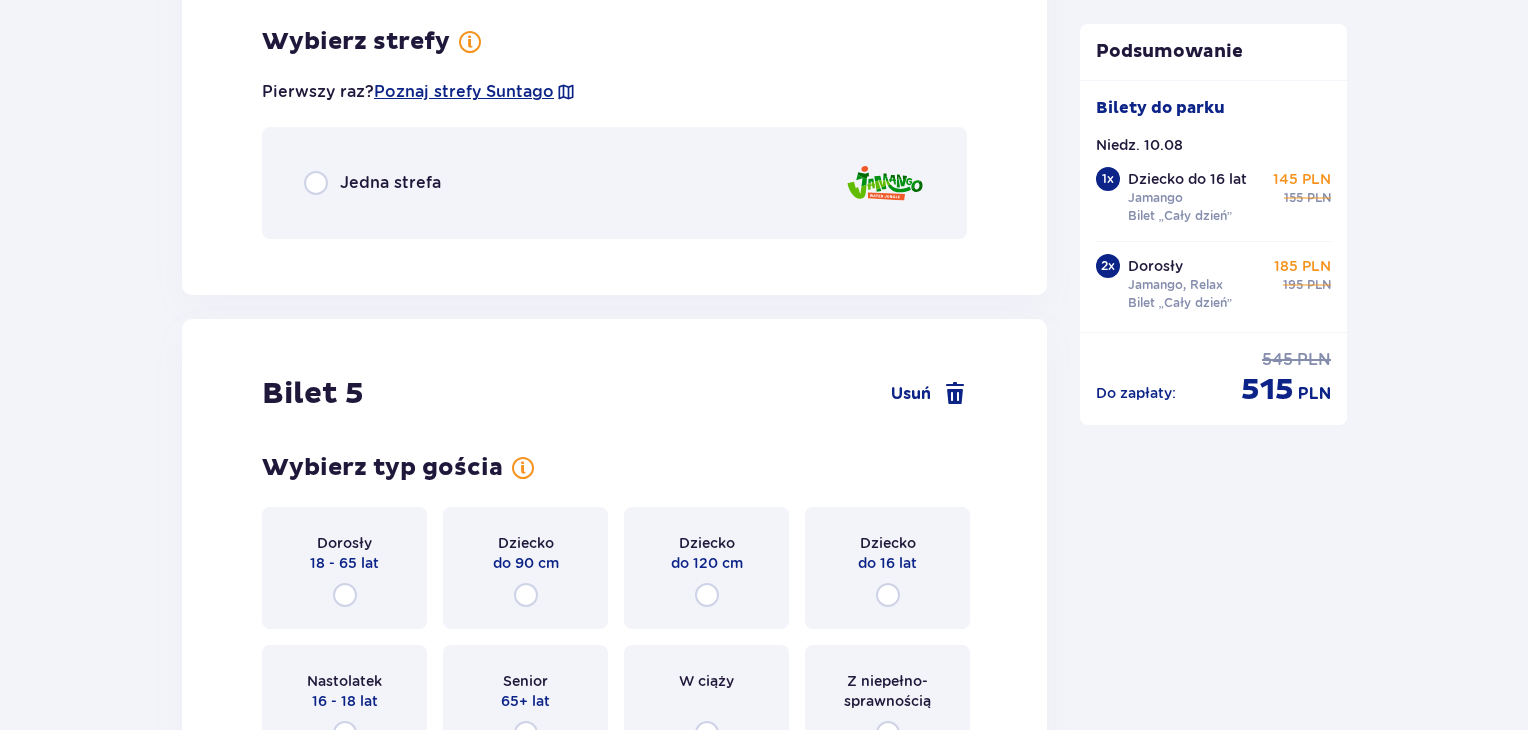 click on "Jedna strefa" at bounding box center (614, 183) 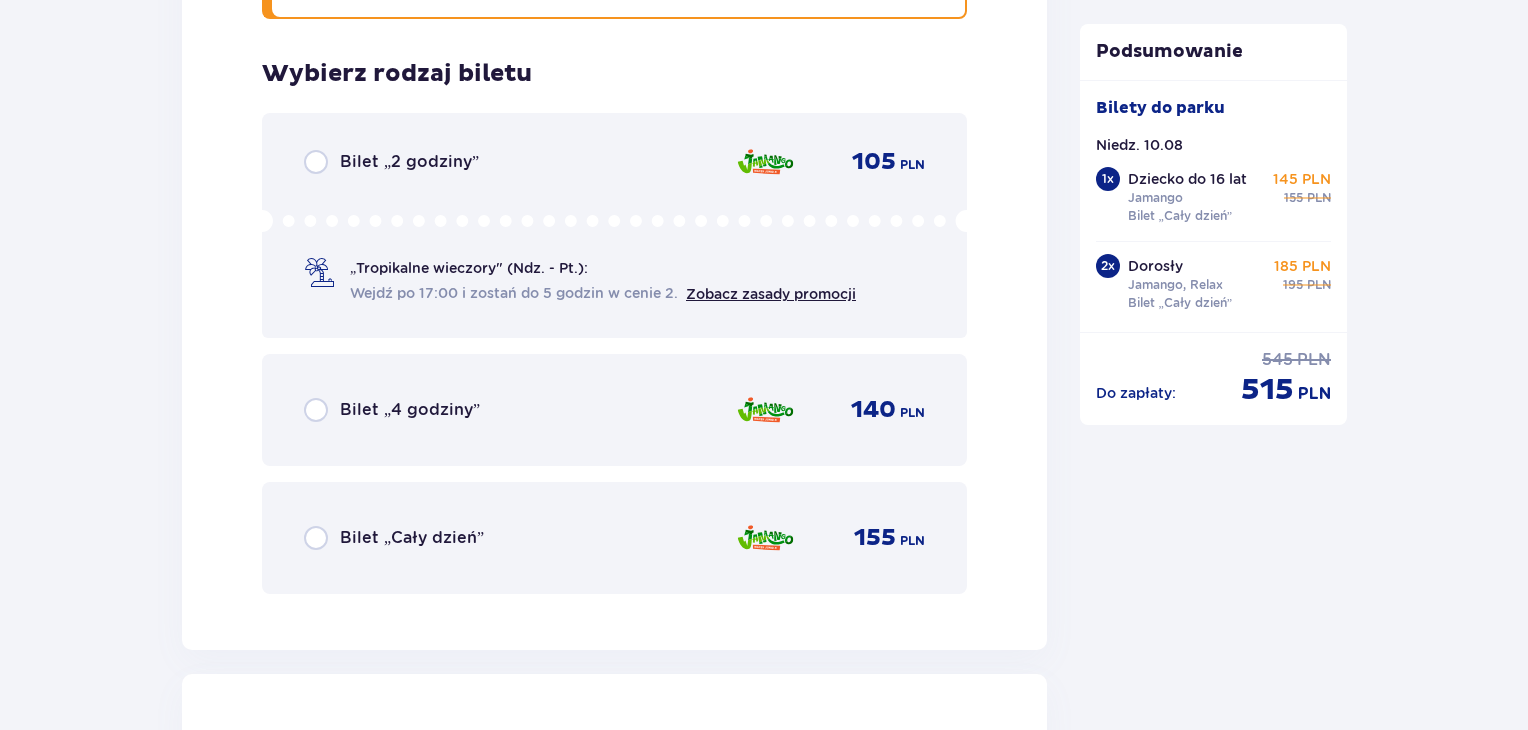 scroll, scrollTop: 6224, scrollLeft: 0, axis: vertical 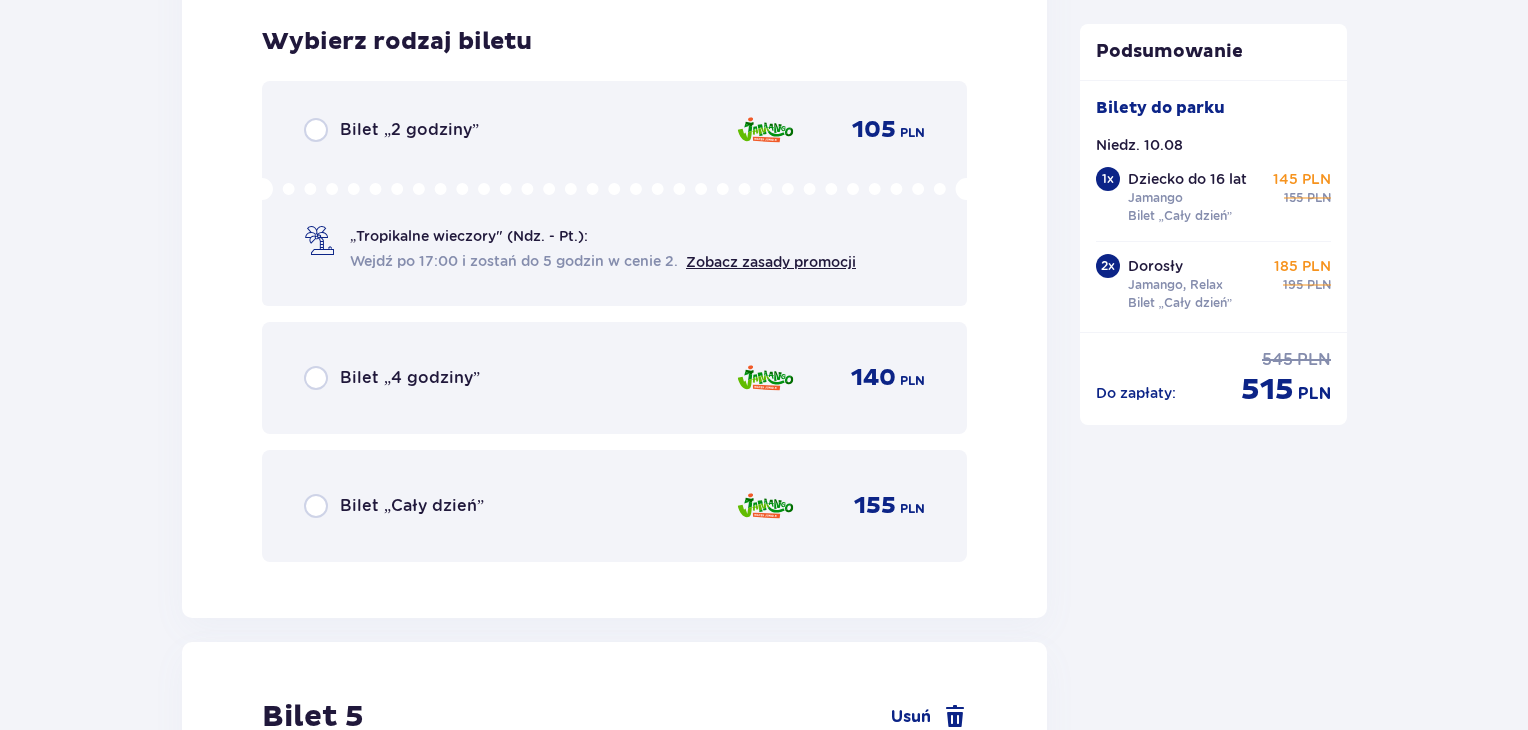 click on "Bilet „Cały dzień” 155 PLN" at bounding box center (614, 506) 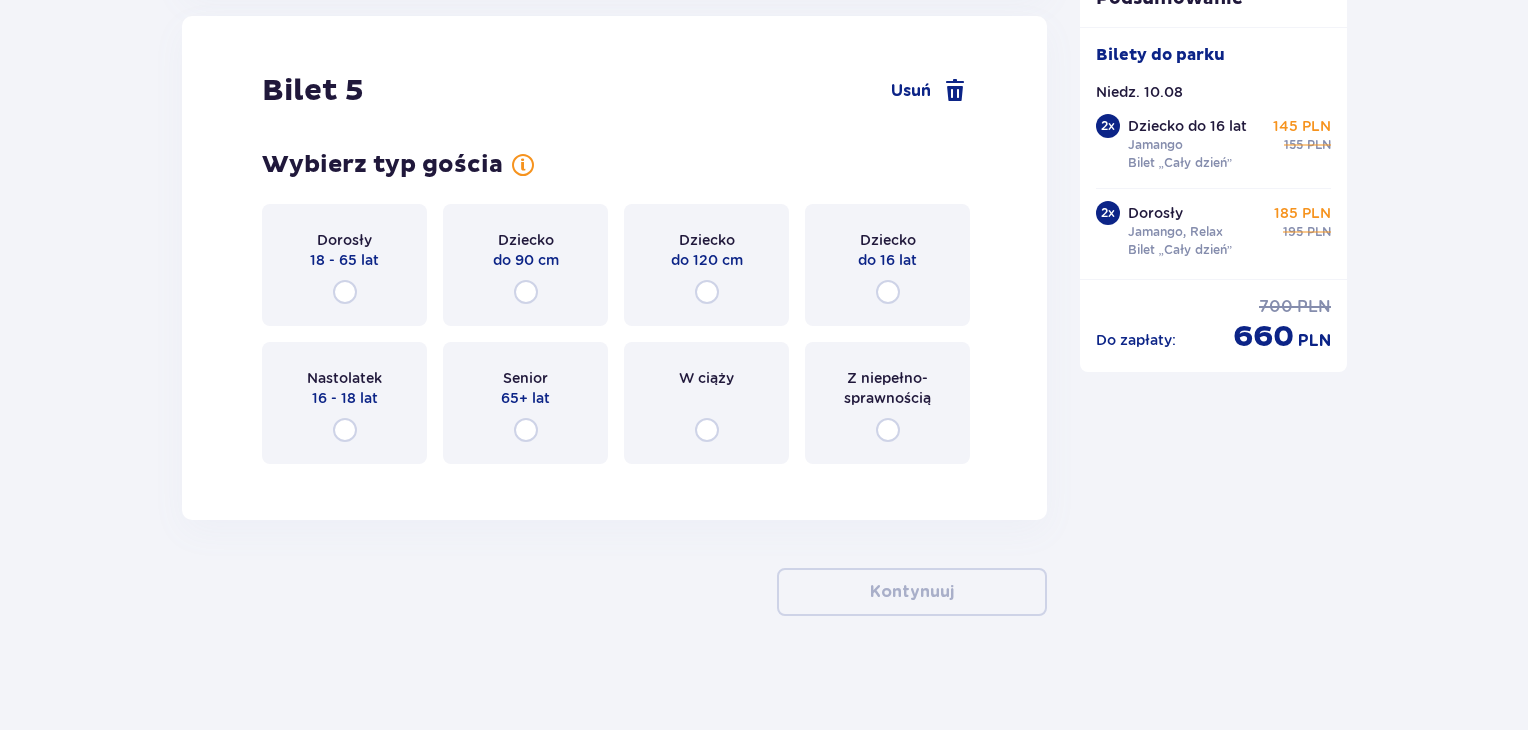 scroll, scrollTop: 6852, scrollLeft: 0, axis: vertical 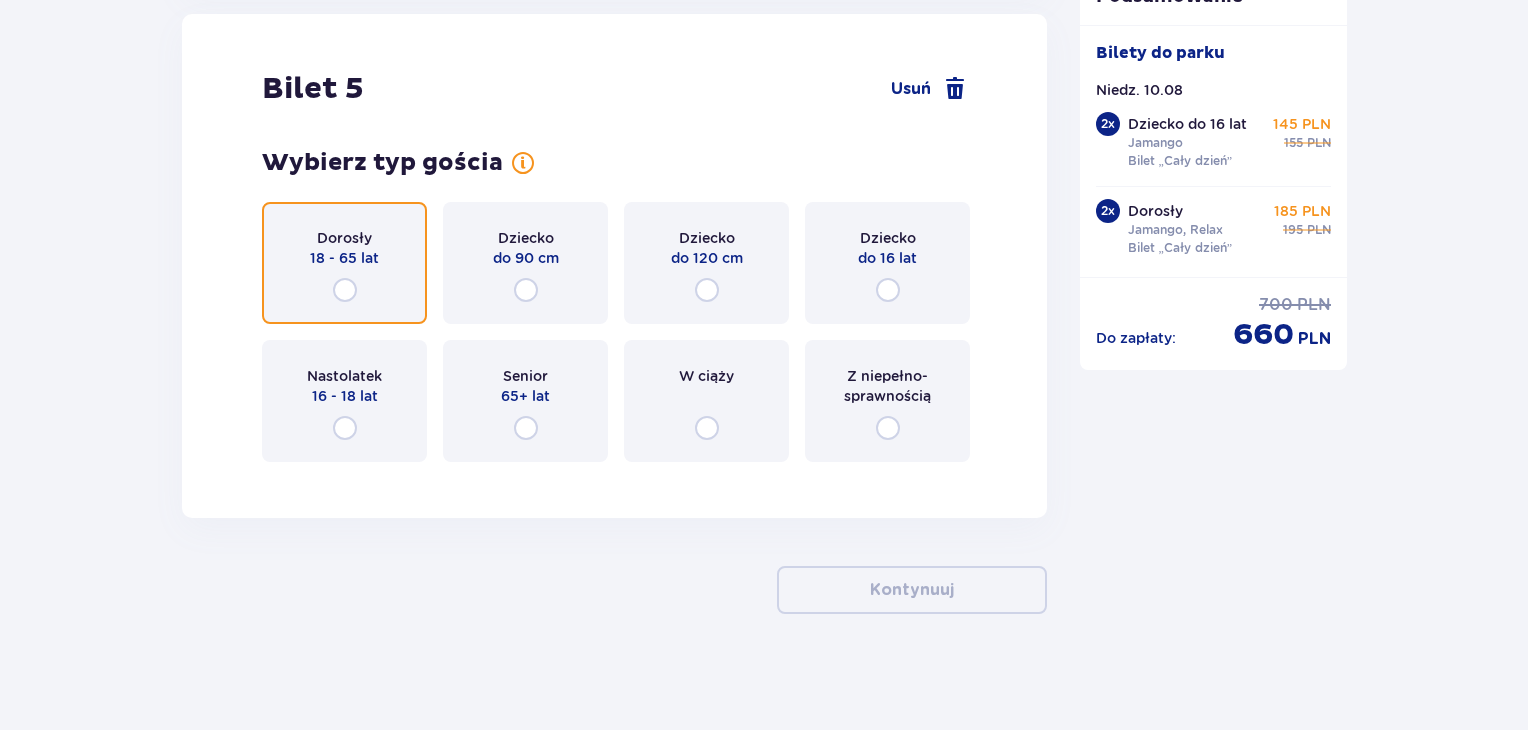 click at bounding box center (345, 290) 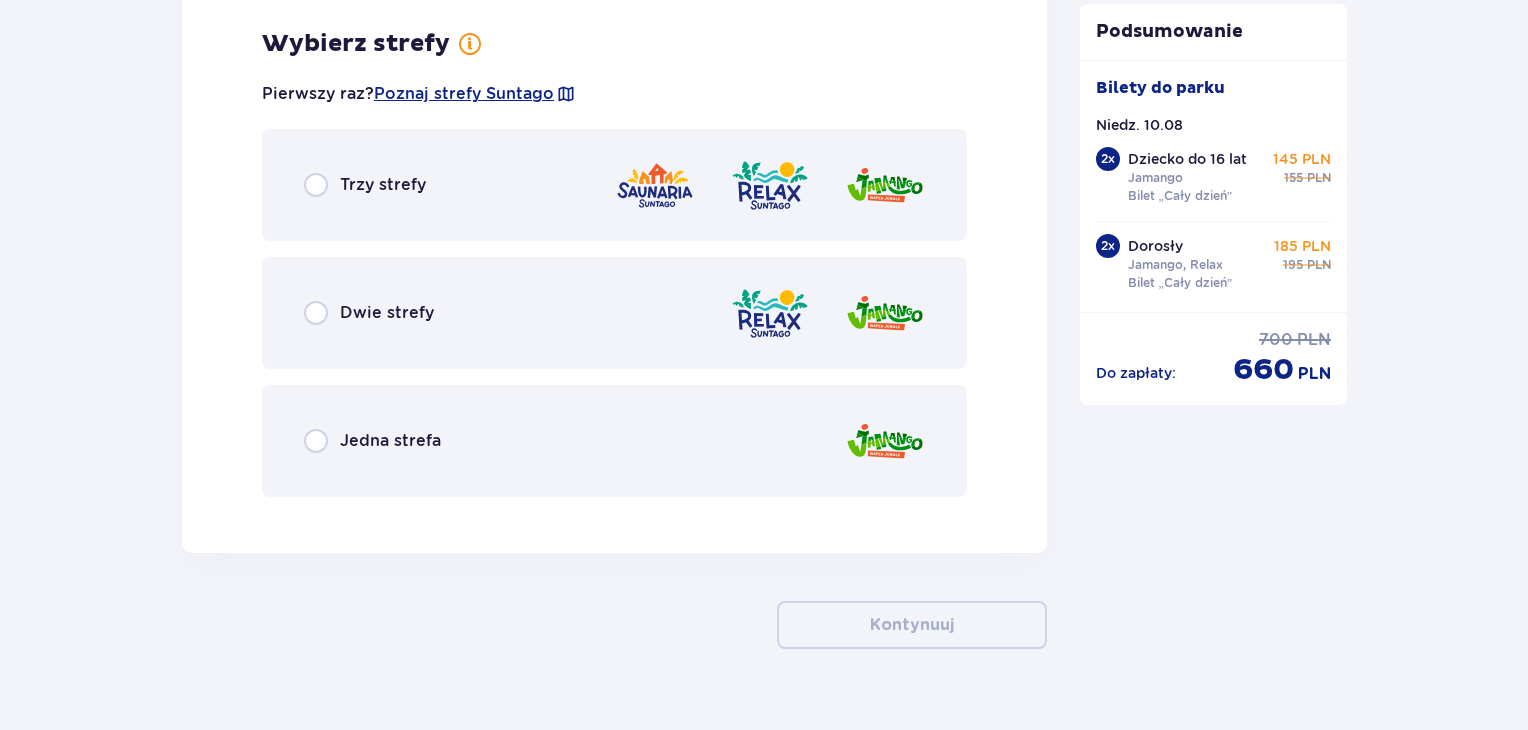 scroll, scrollTop: 7326, scrollLeft: 0, axis: vertical 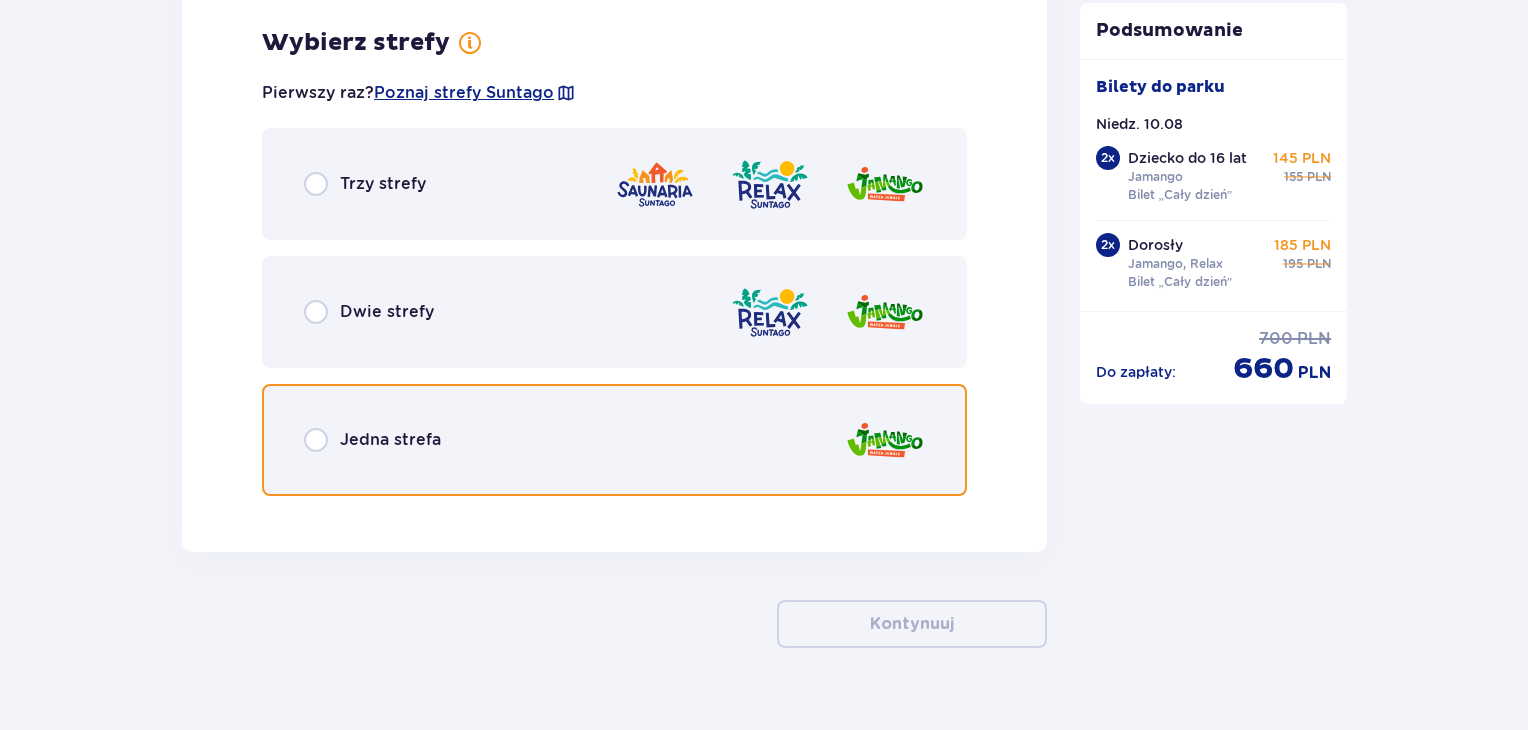 click at bounding box center [316, 440] 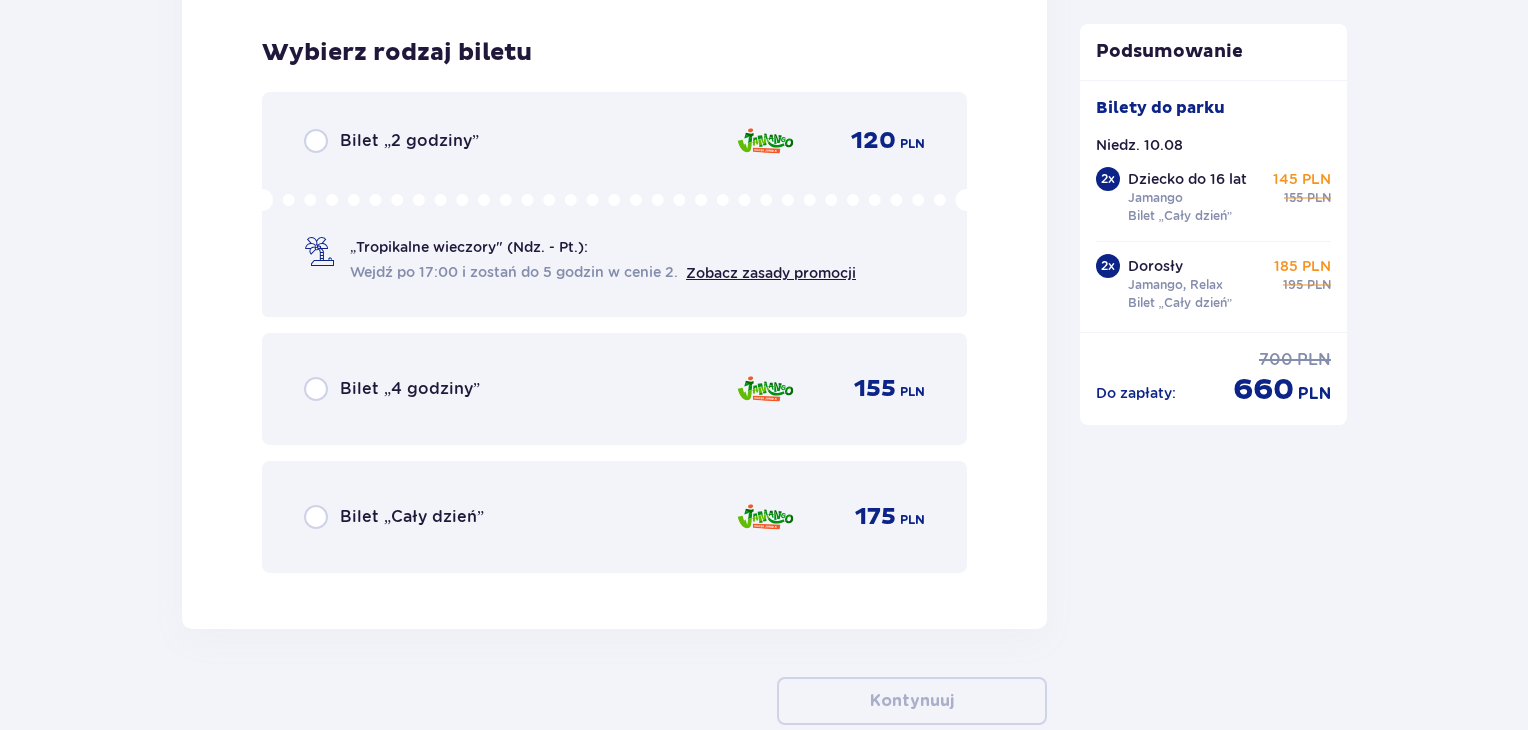 scroll, scrollTop: 7834, scrollLeft: 0, axis: vertical 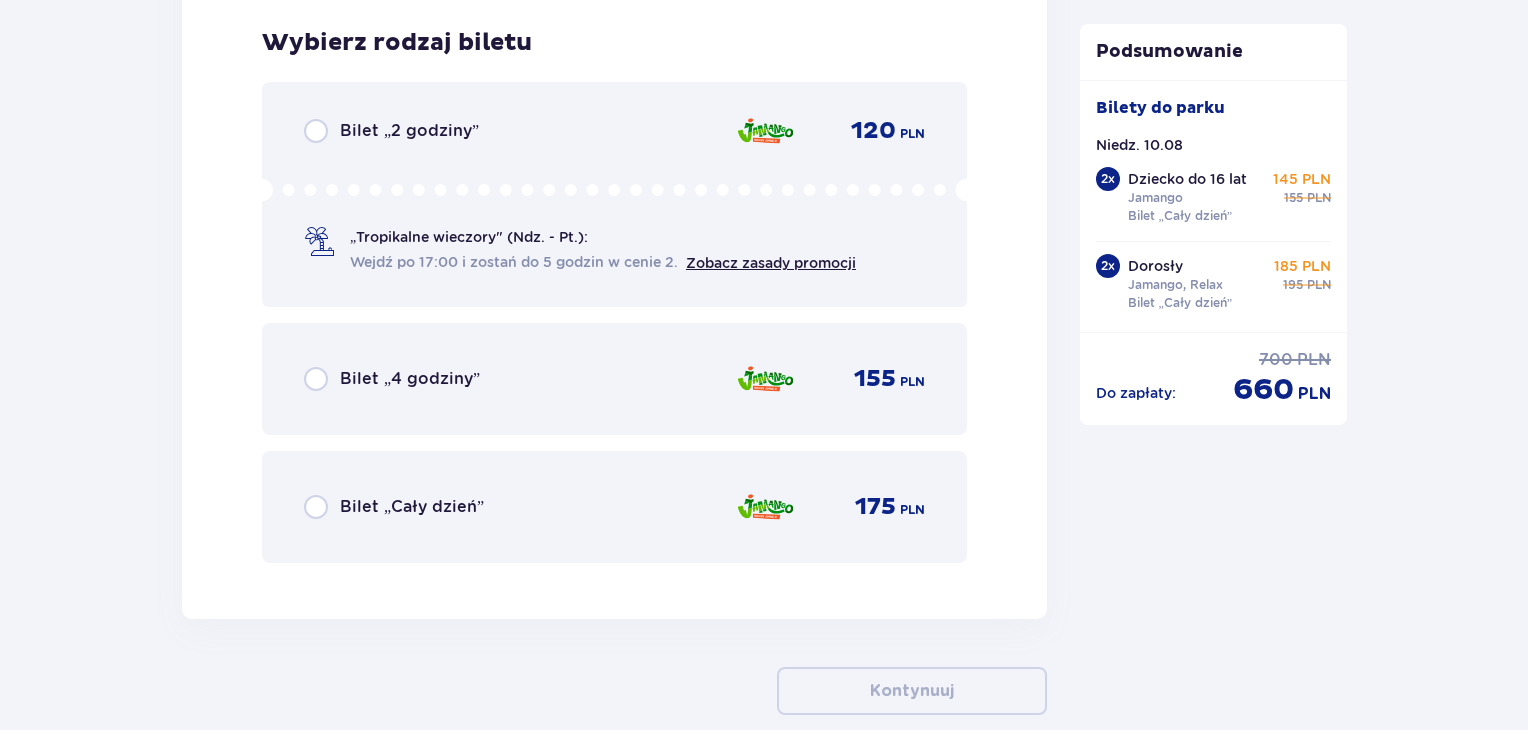 click on "Bilet „Cały dzień”" at bounding box center (394, 507) 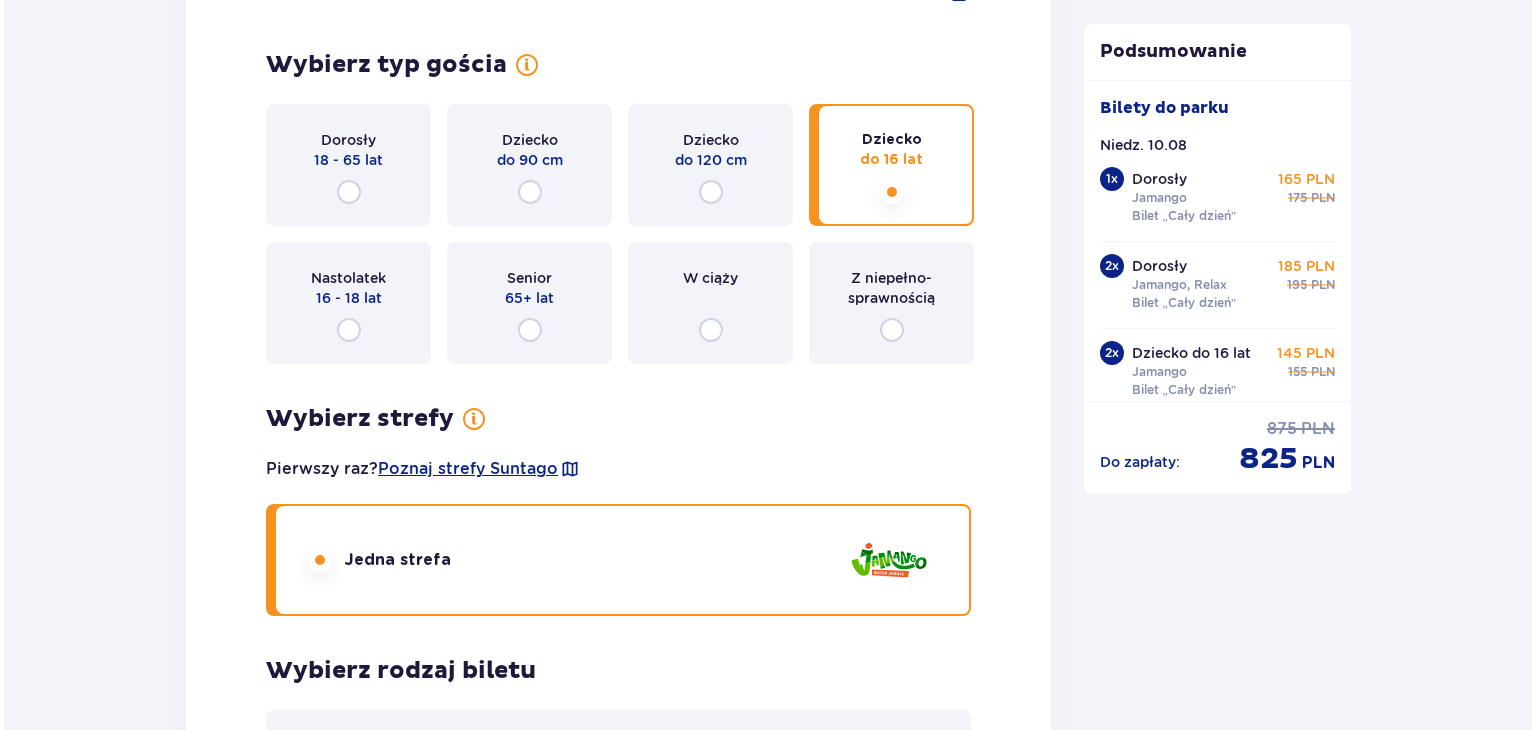 scroll, scrollTop: 4236, scrollLeft: 0, axis: vertical 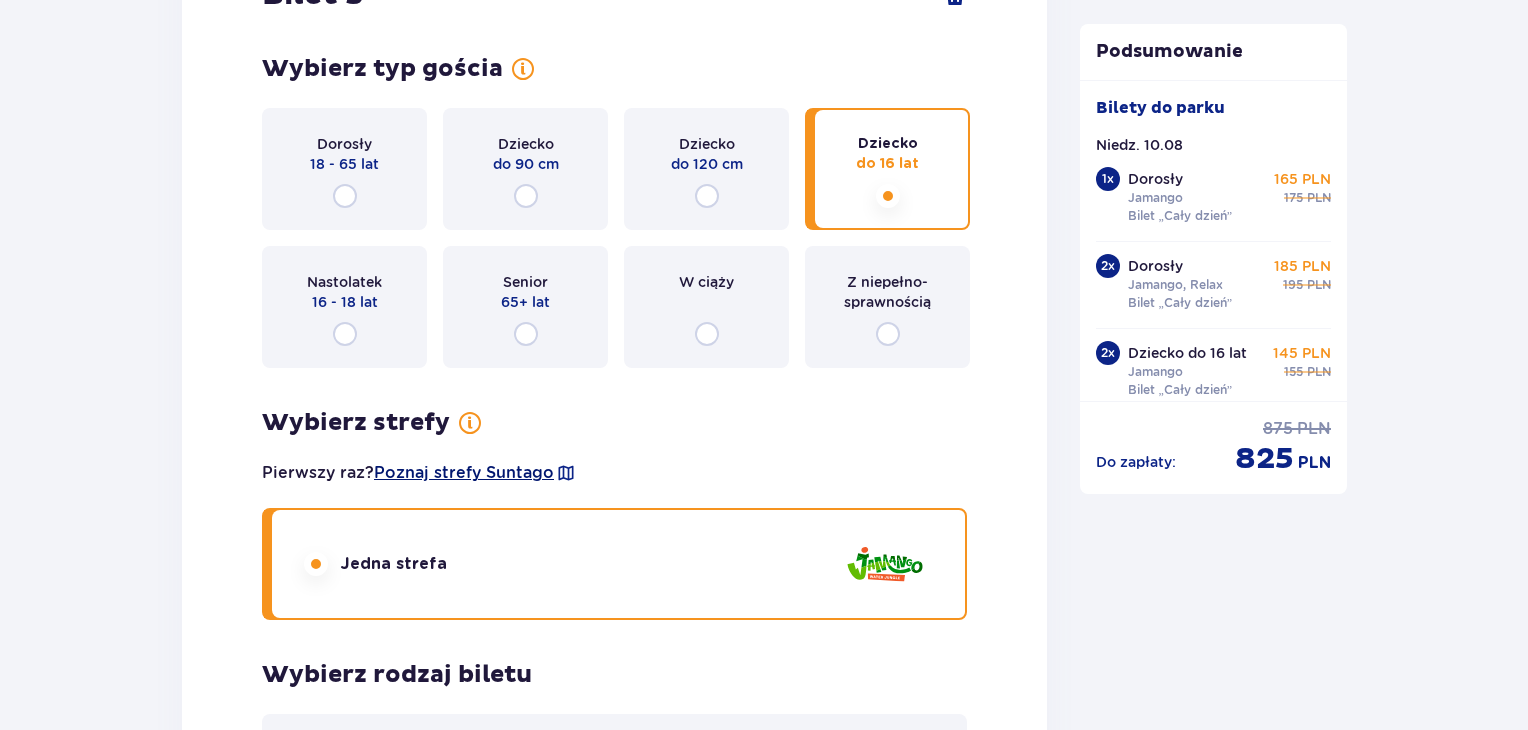 click on "Poznaj strefy Suntago" at bounding box center (464, 473) 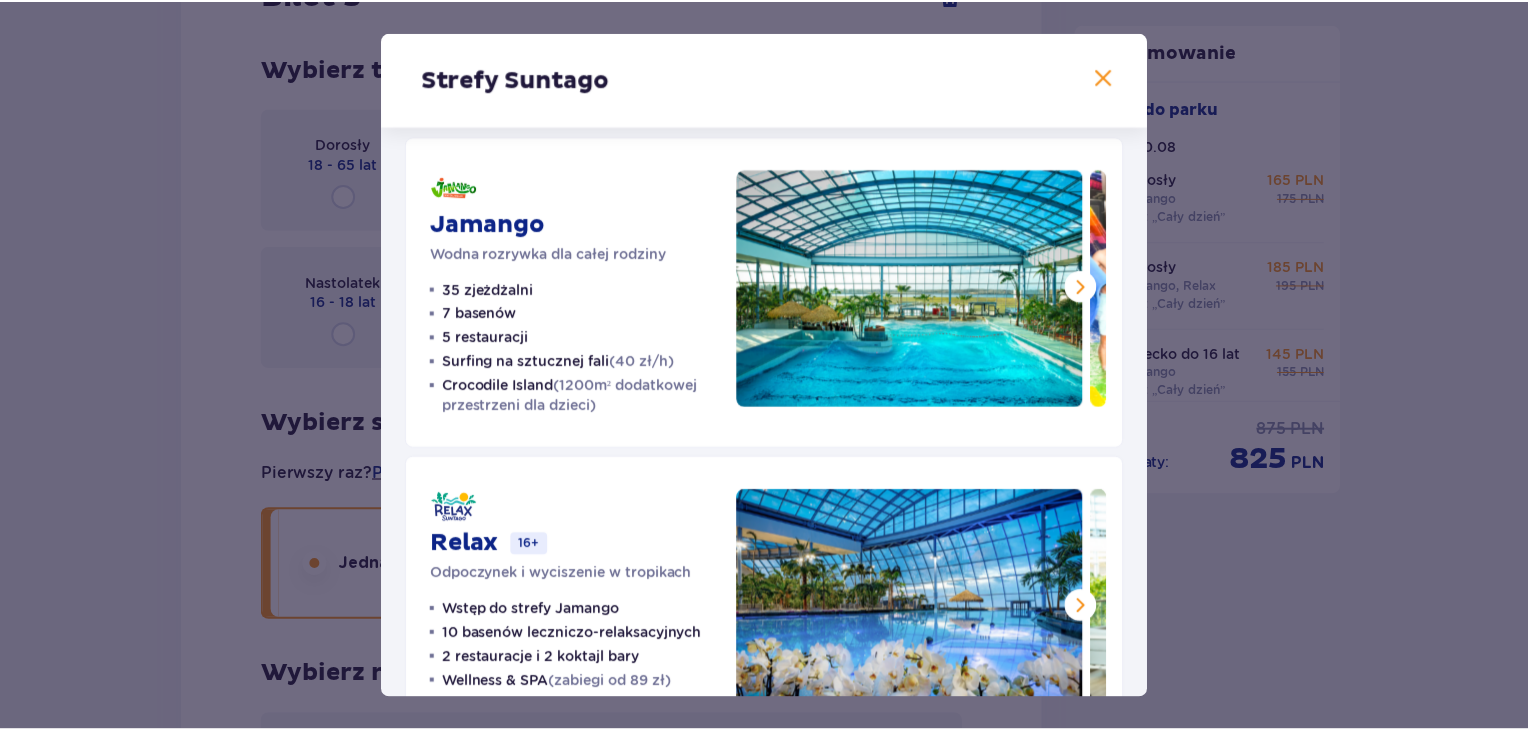 scroll, scrollTop: 0, scrollLeft: 0, axis: both 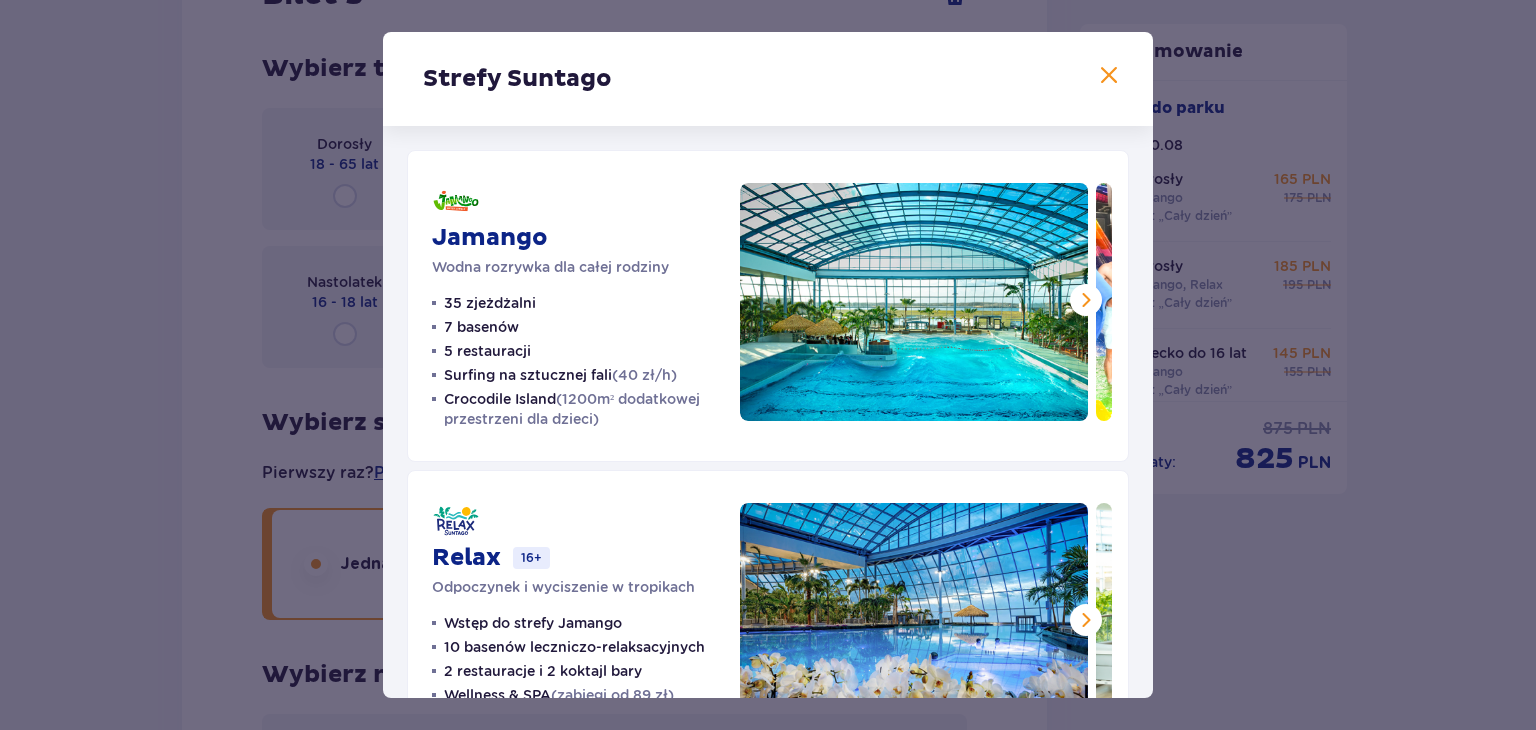 click at bounding box center [1109, 76] 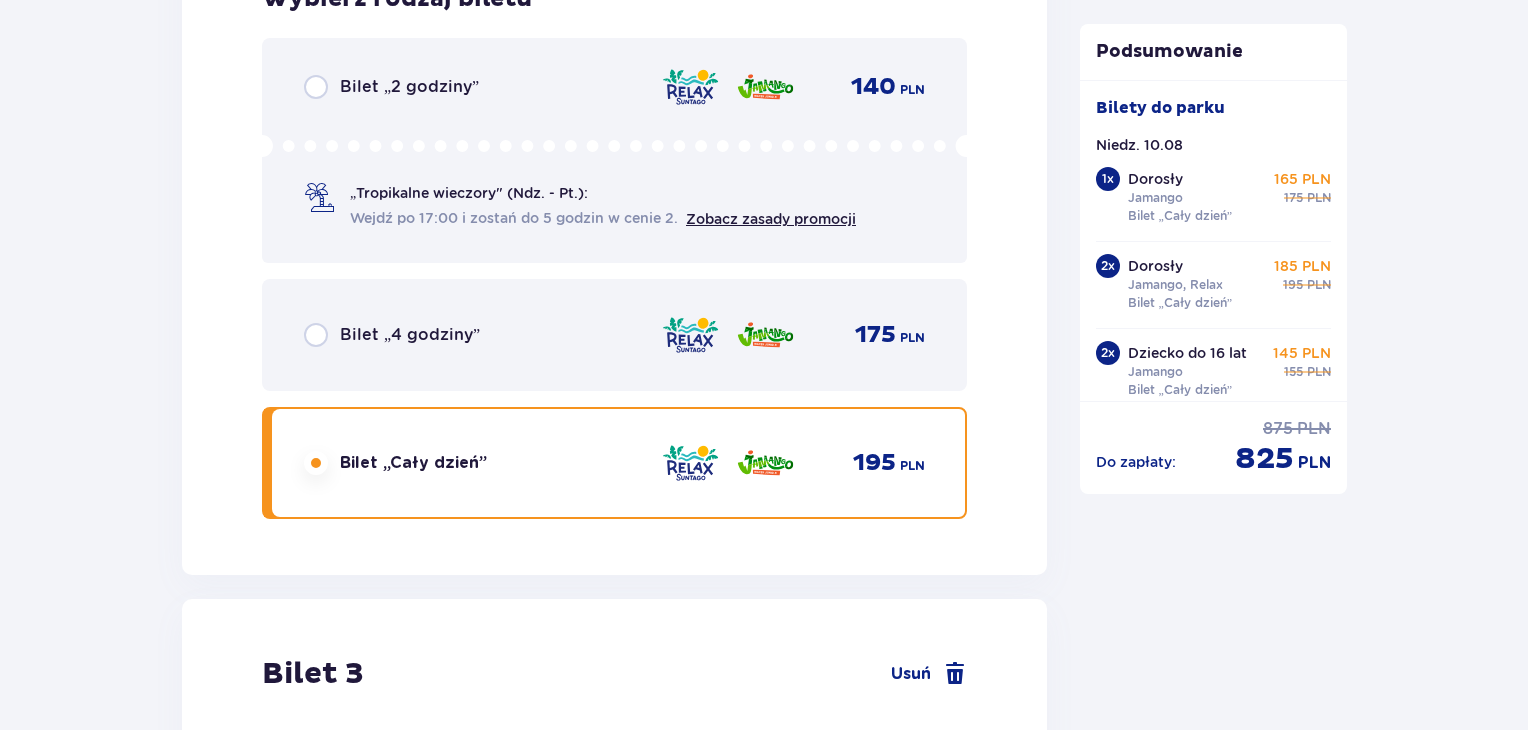 scroll, scrollTop: 3436, scrollLeft: 0, axis: vertical 